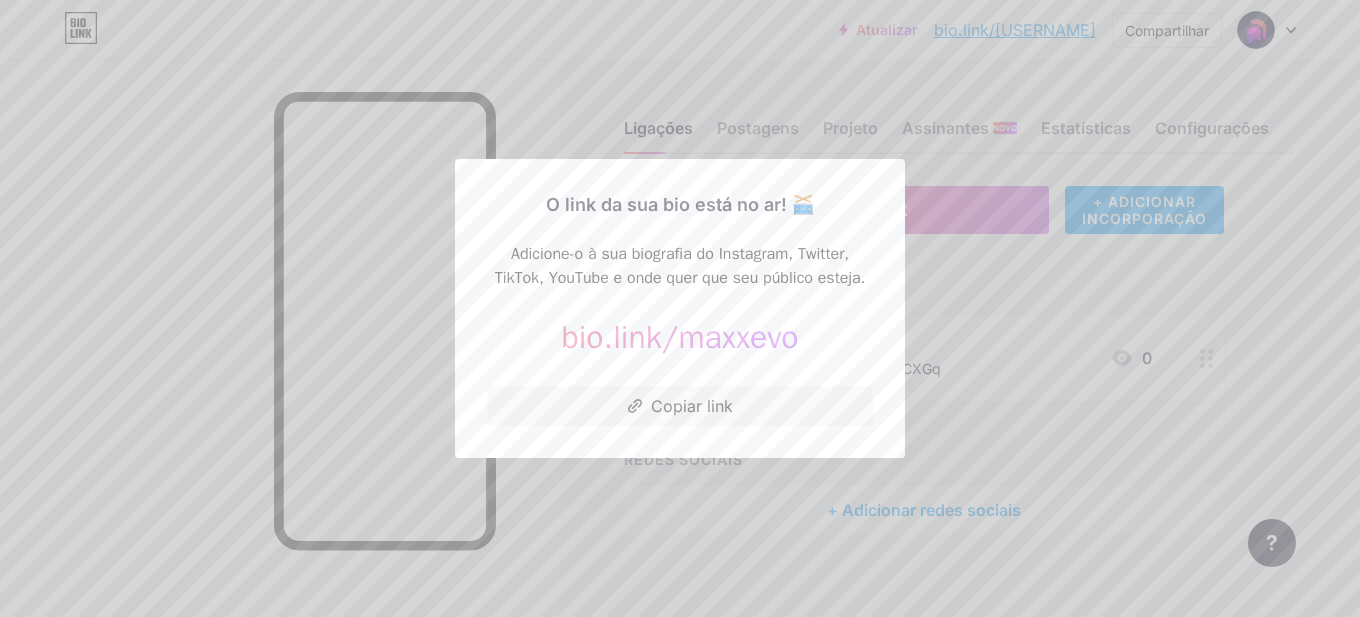 click at bounding box center [680, 308] 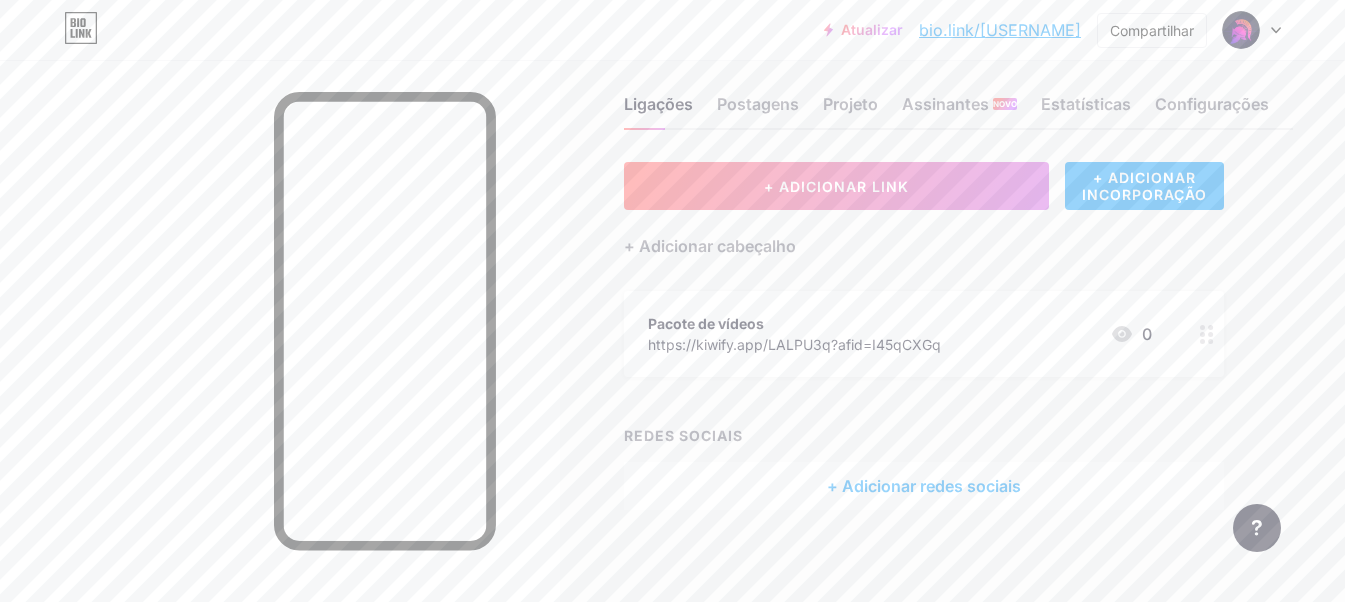 scroll, scrollTop: 31, scrollLeft: 0, axis: vertical 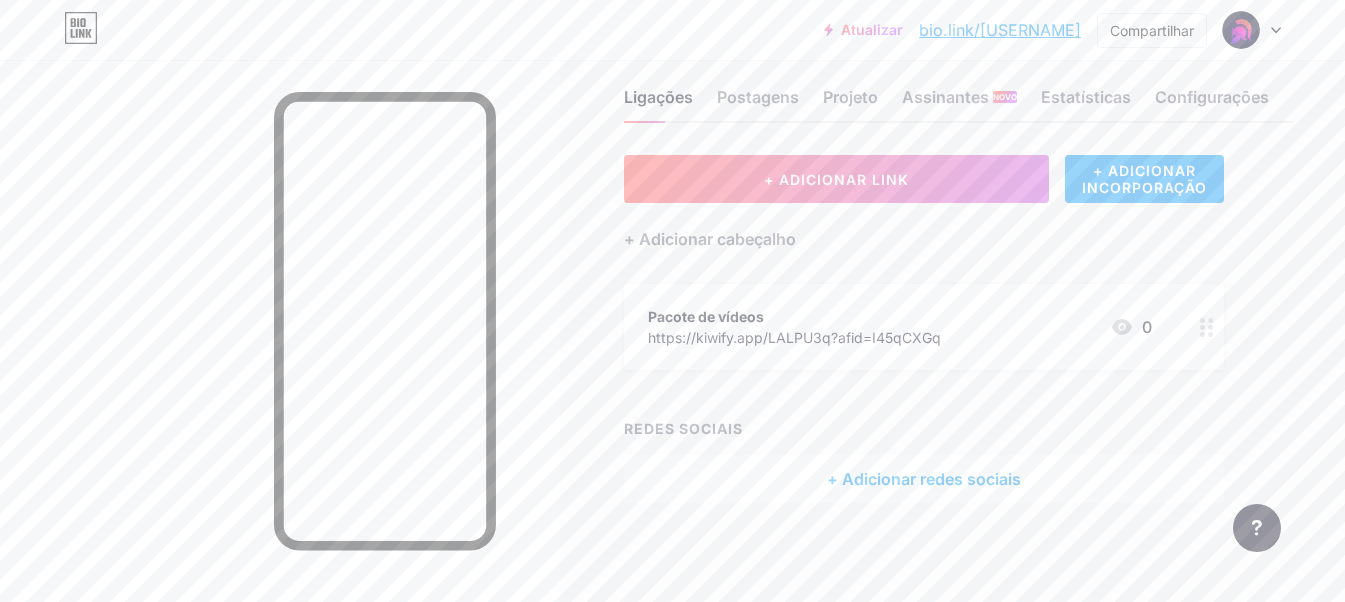 click on "+ Adicionar redes sociais" at bounding box center [924, 479] 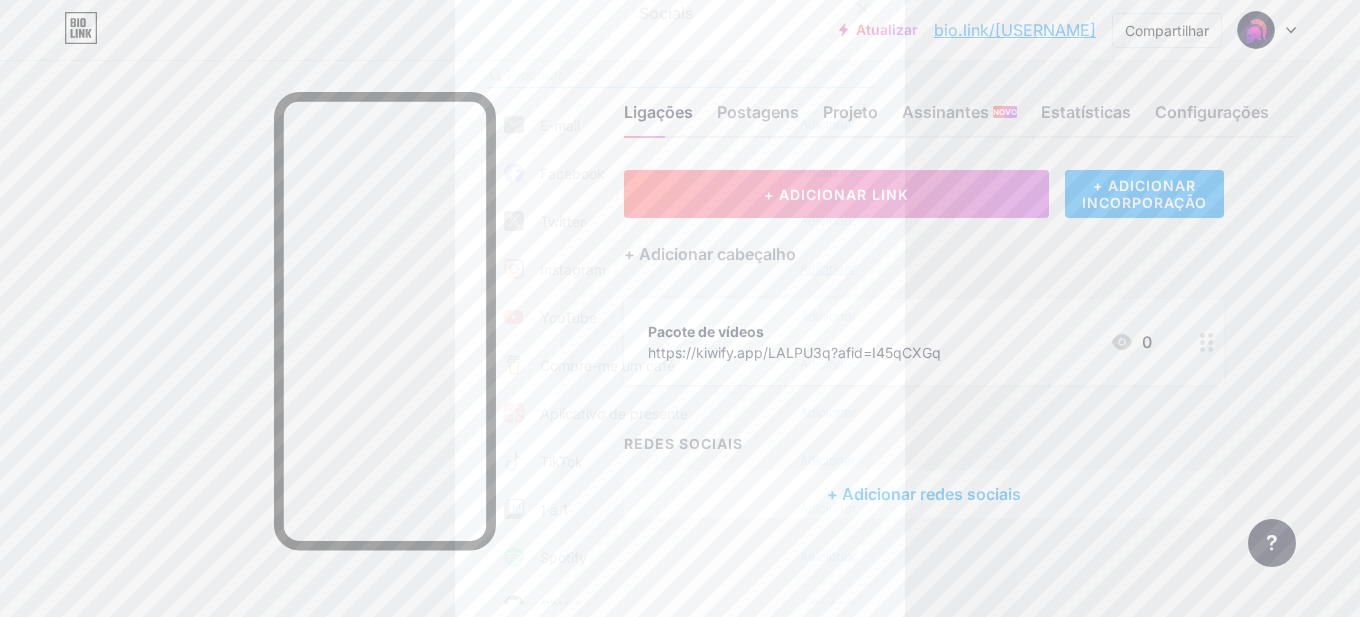 click on "Adicionar" at bounding box center (828, 124) 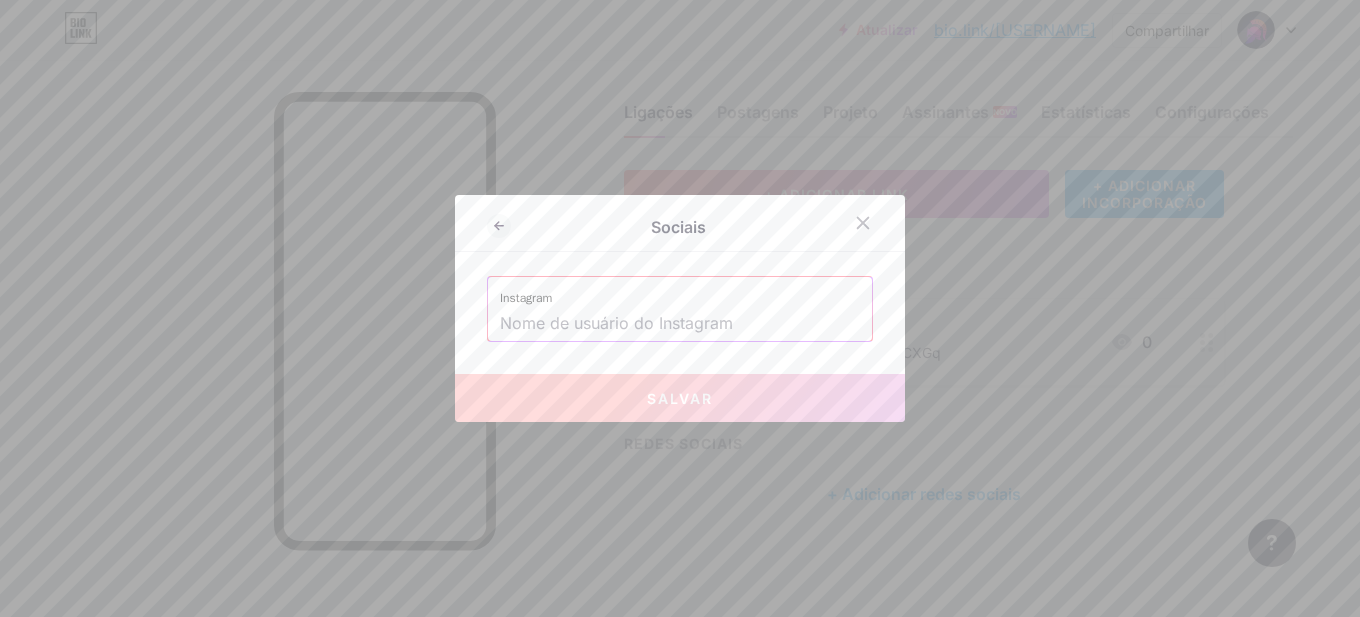 click at bounding box center (680, 324) 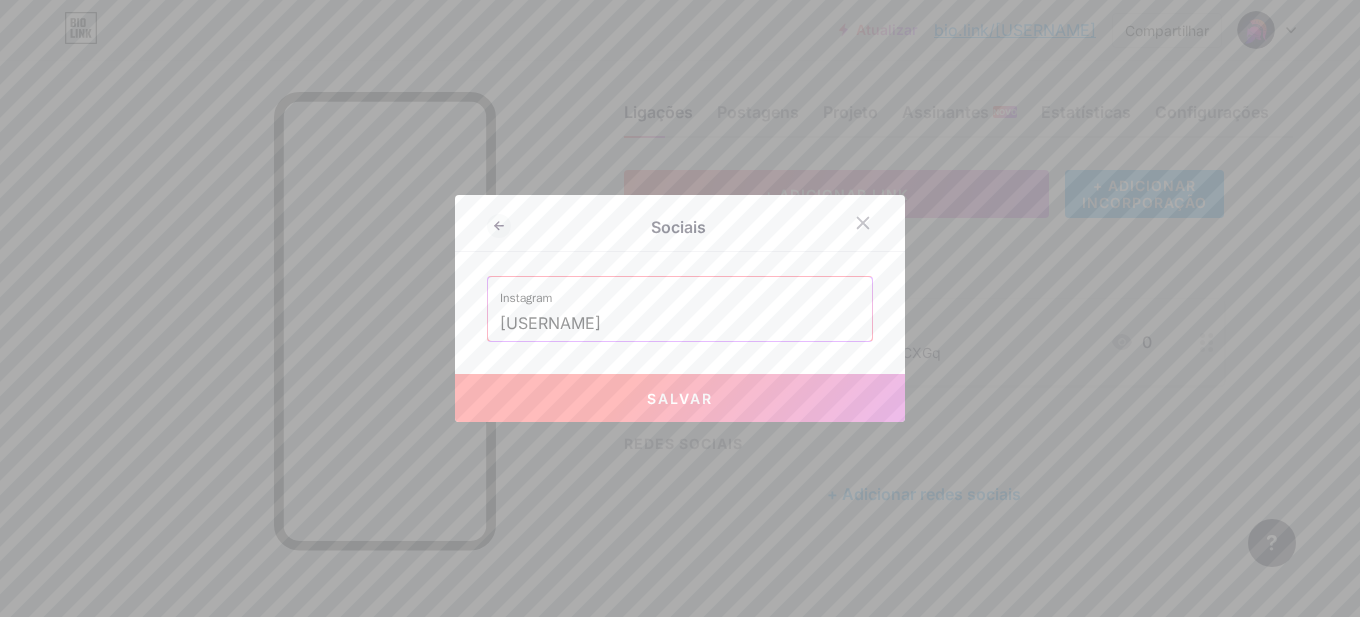 type on "[USERNAME]" 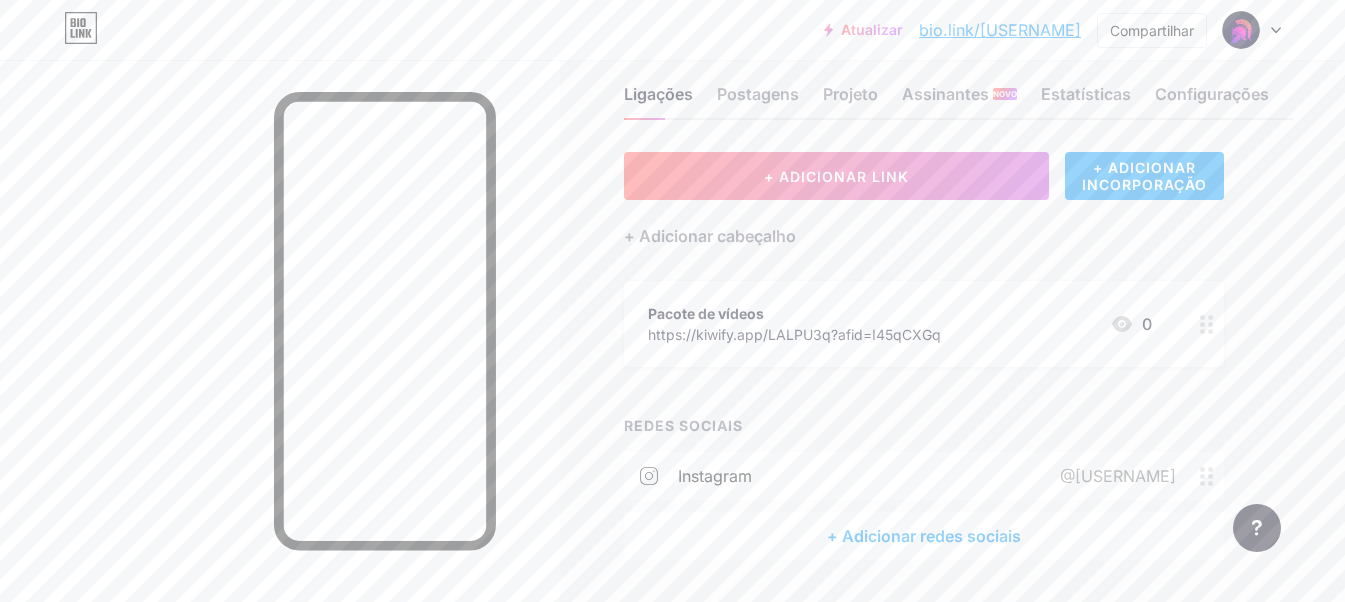 scroll, scrollTop: 91, scrollLeft: 0, axis: vertical 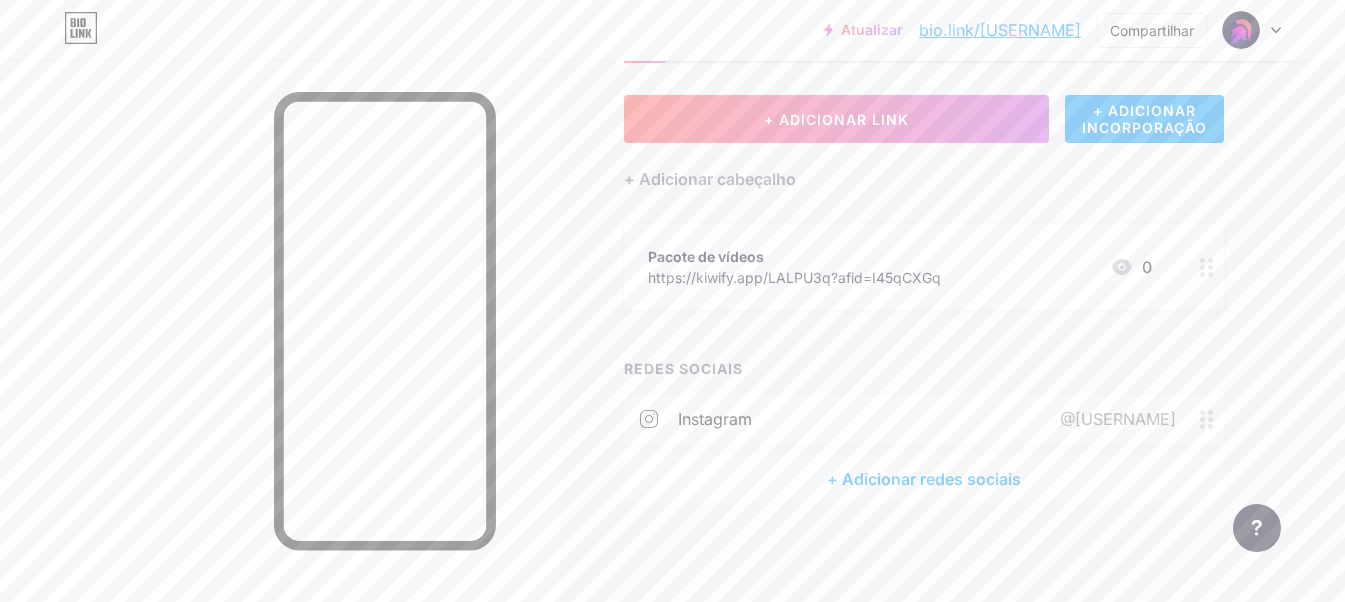 click on "+ Adicionar cabeçalho" at bounding box center (924, 167) 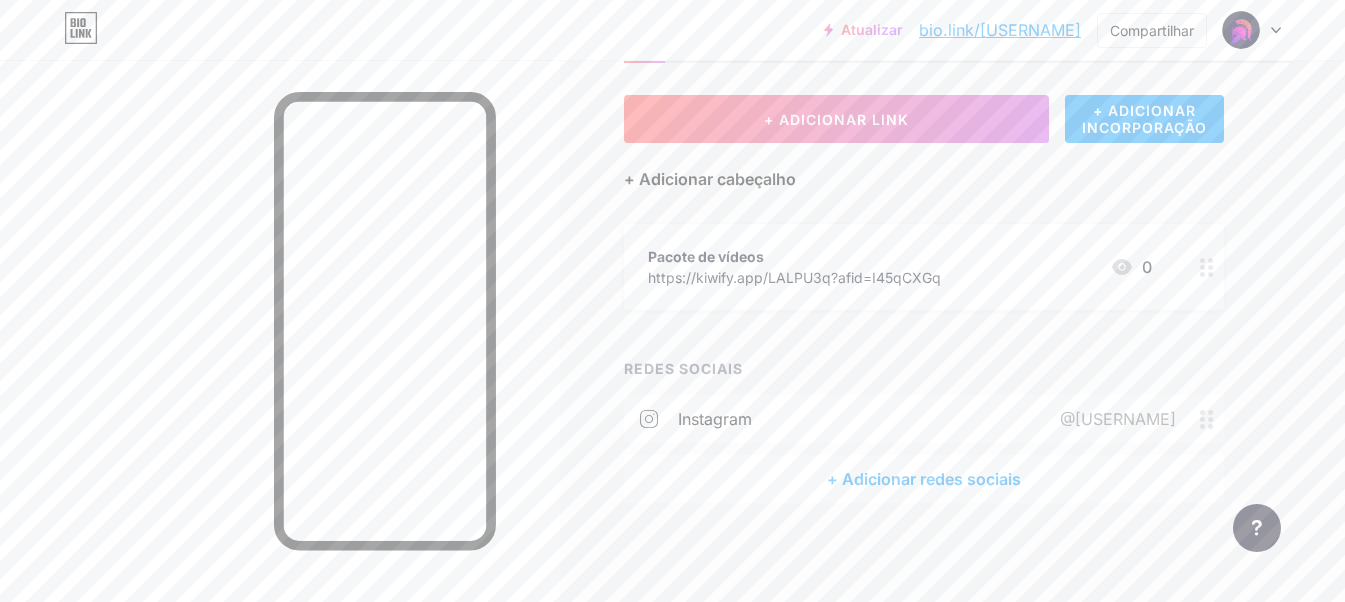click on "+ Adicionar cabeçalho" at bounding box center (710, 179) 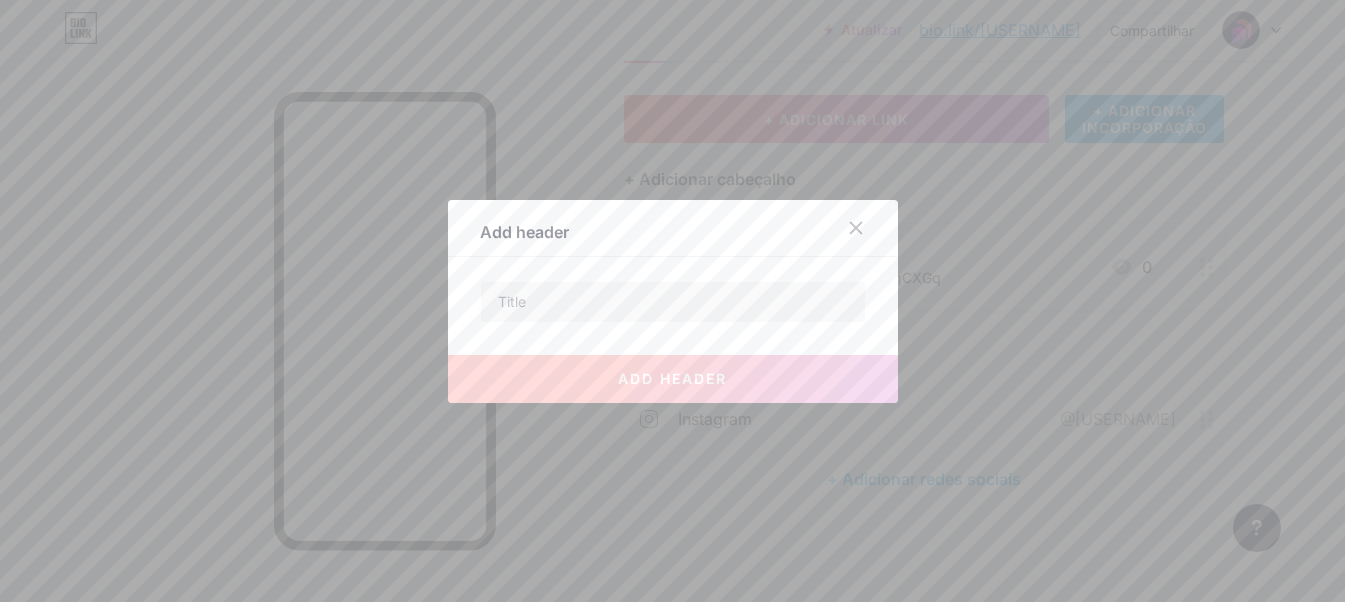 scroll, scrollTop: 76, scrollLeft: 0, axis: vertical 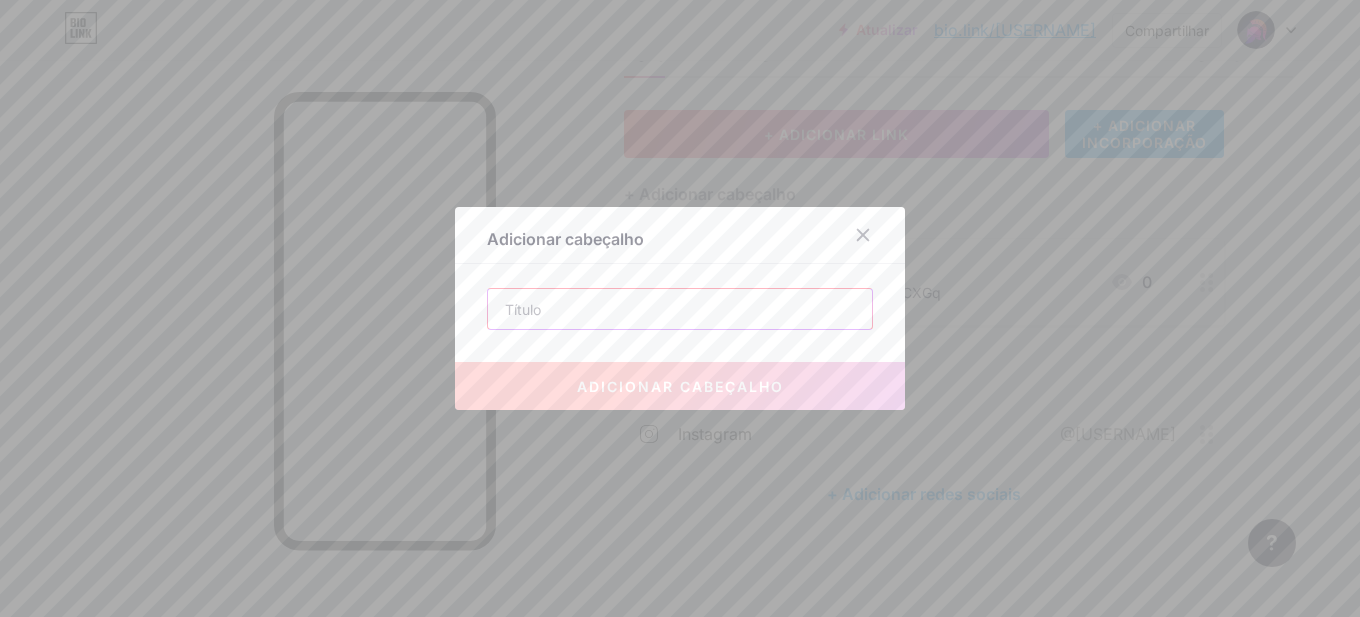 click at bounding box center [680, 309] 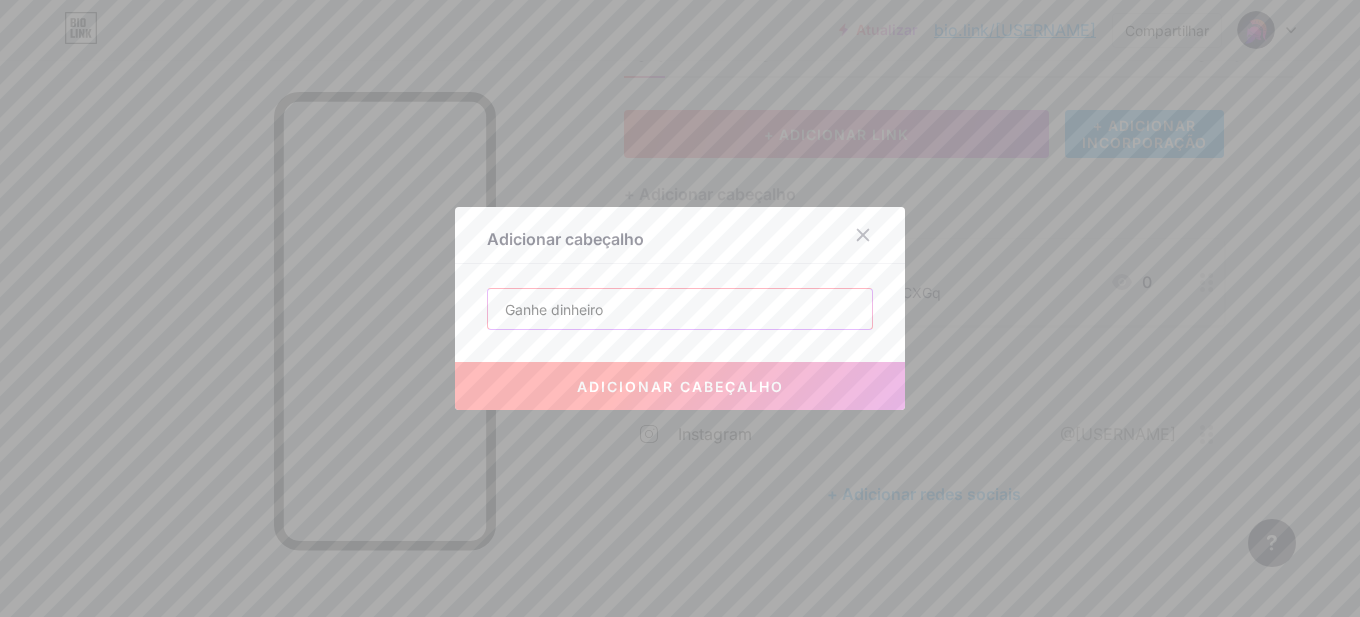 type on "Ganhe dinheiro" 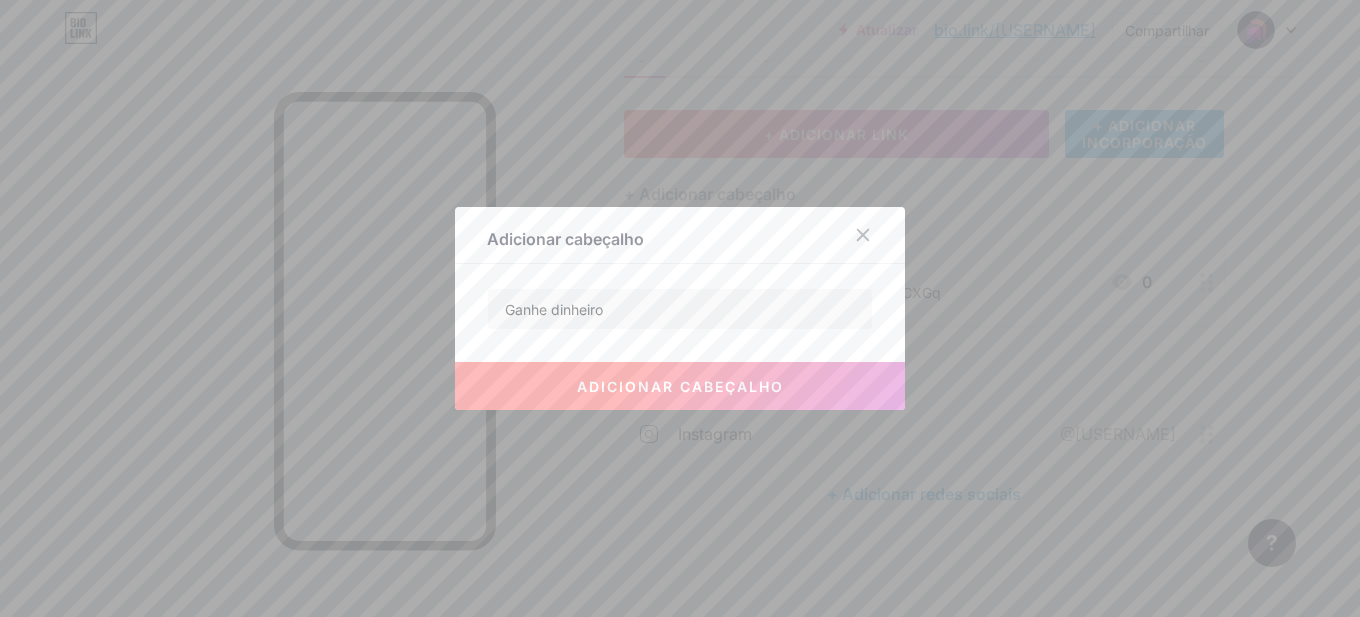 click on "adicionar cabeçalho" at bounding box center (680, 386) 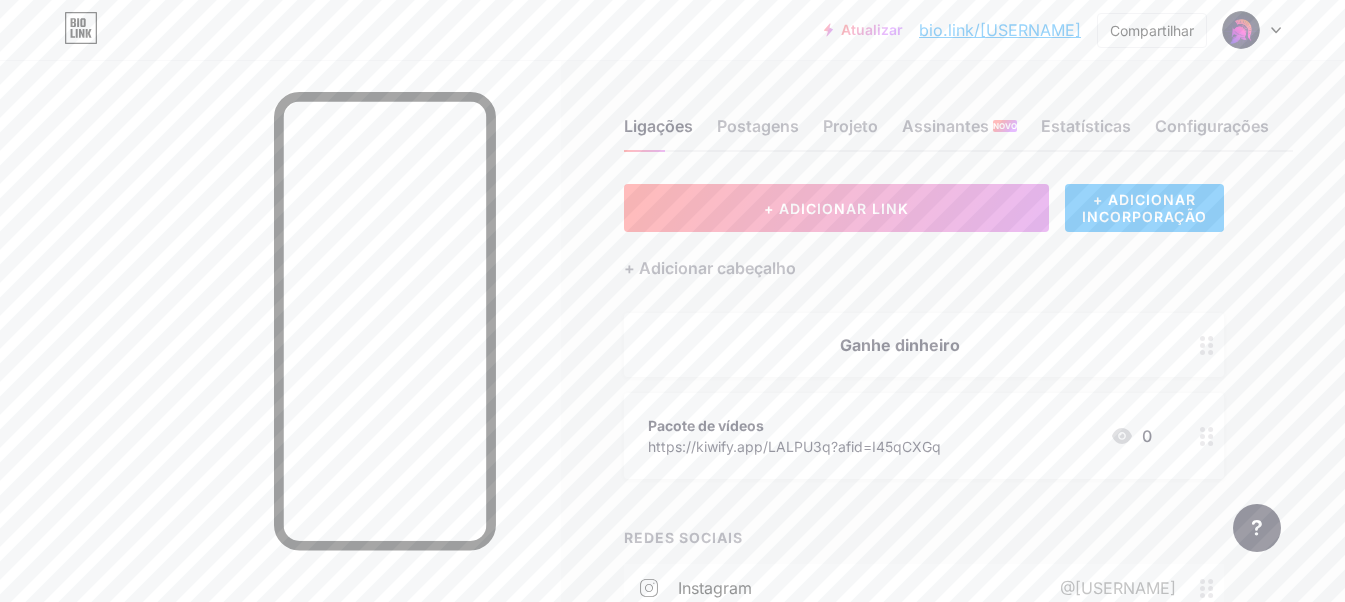 scroll, scrollTop: 0, scrollLeft: 0, axis: both 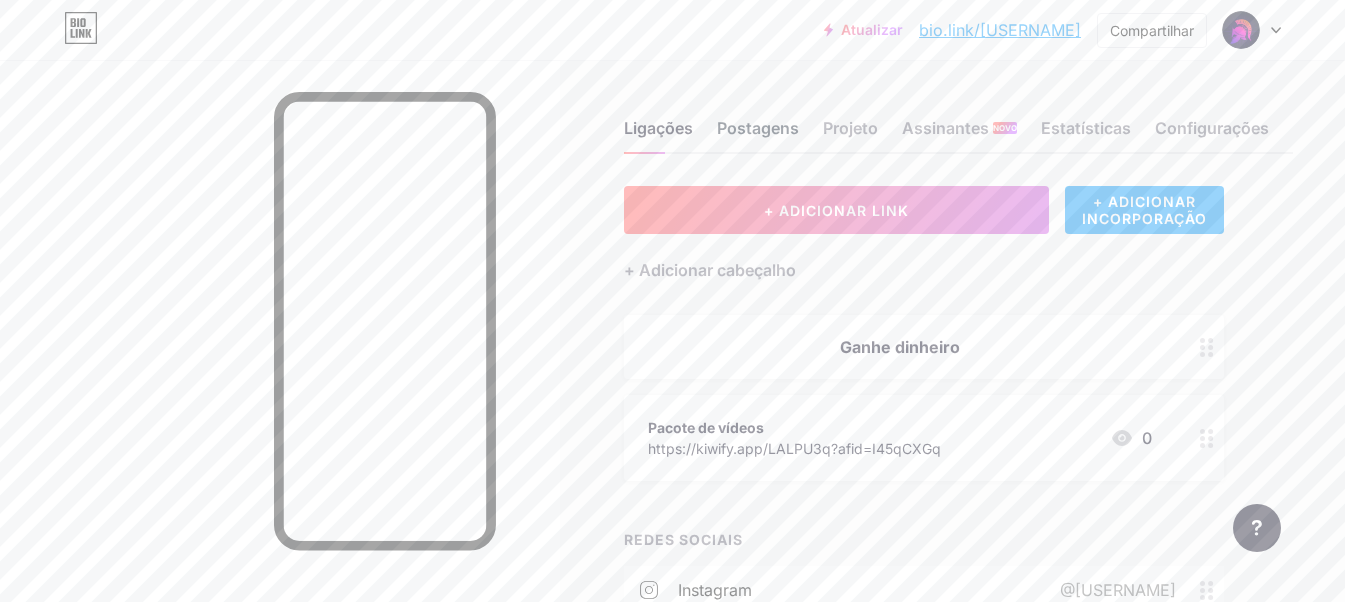 click on "Postagens" at bounding box center [758, 128] 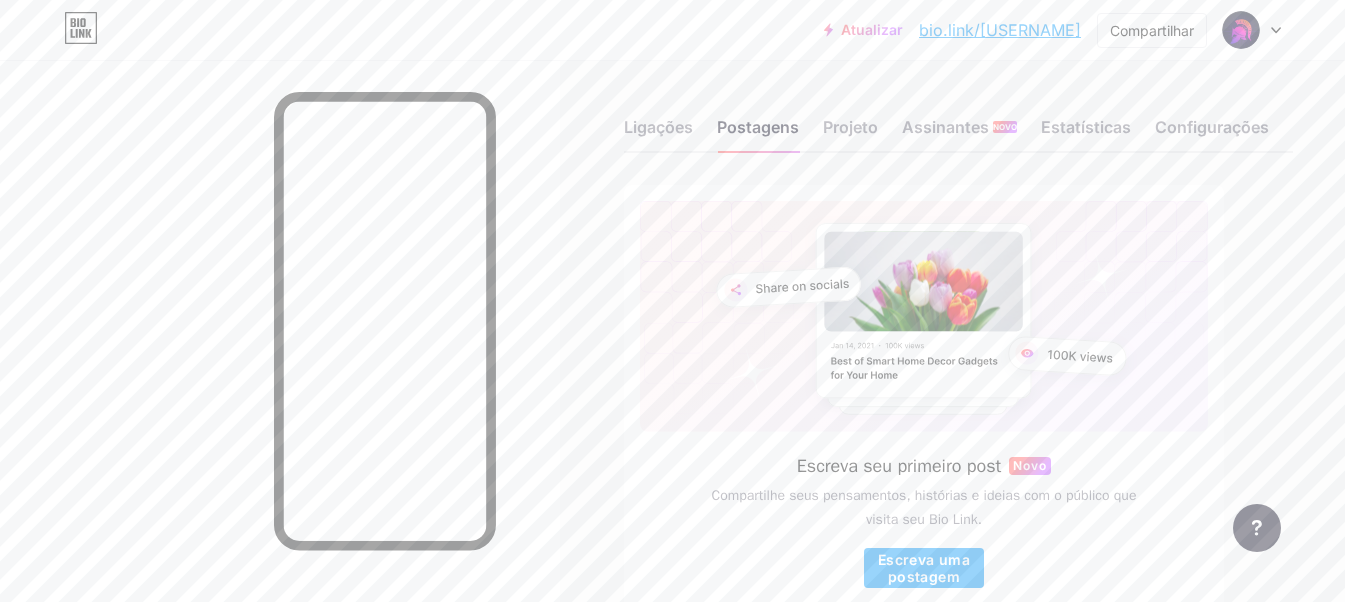 scroll, scrollTop: 0, scrollLeft: 0, axis: both 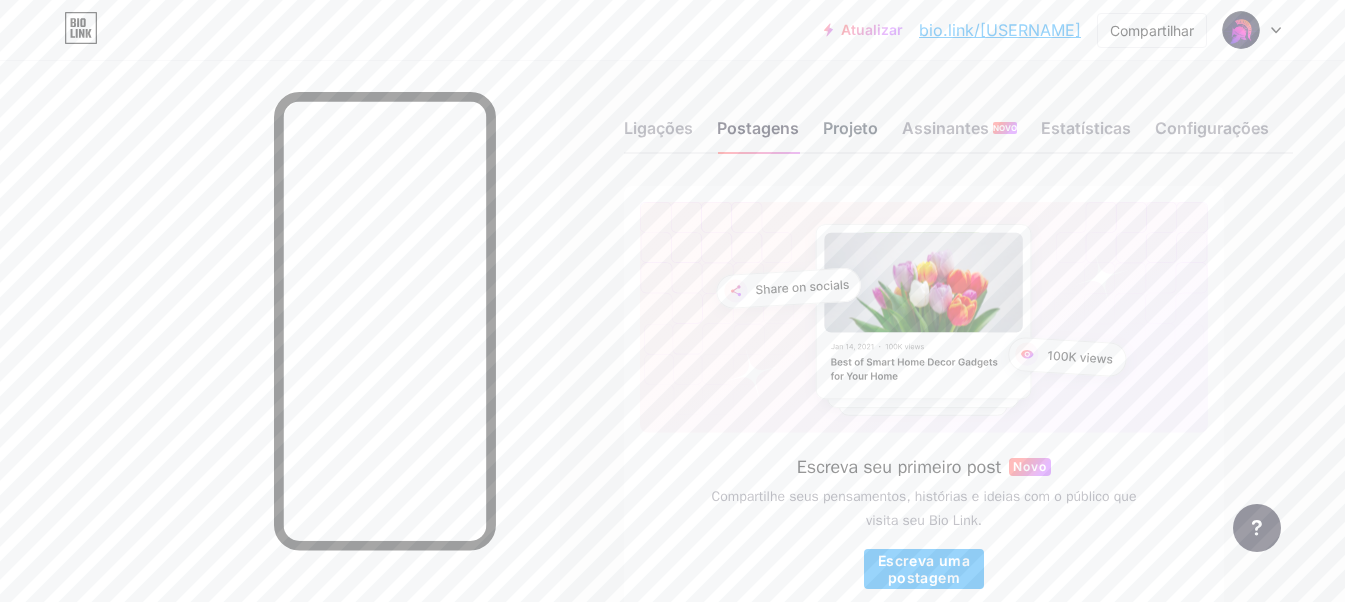 click on "Projeto" at bounding box center [658, 128] 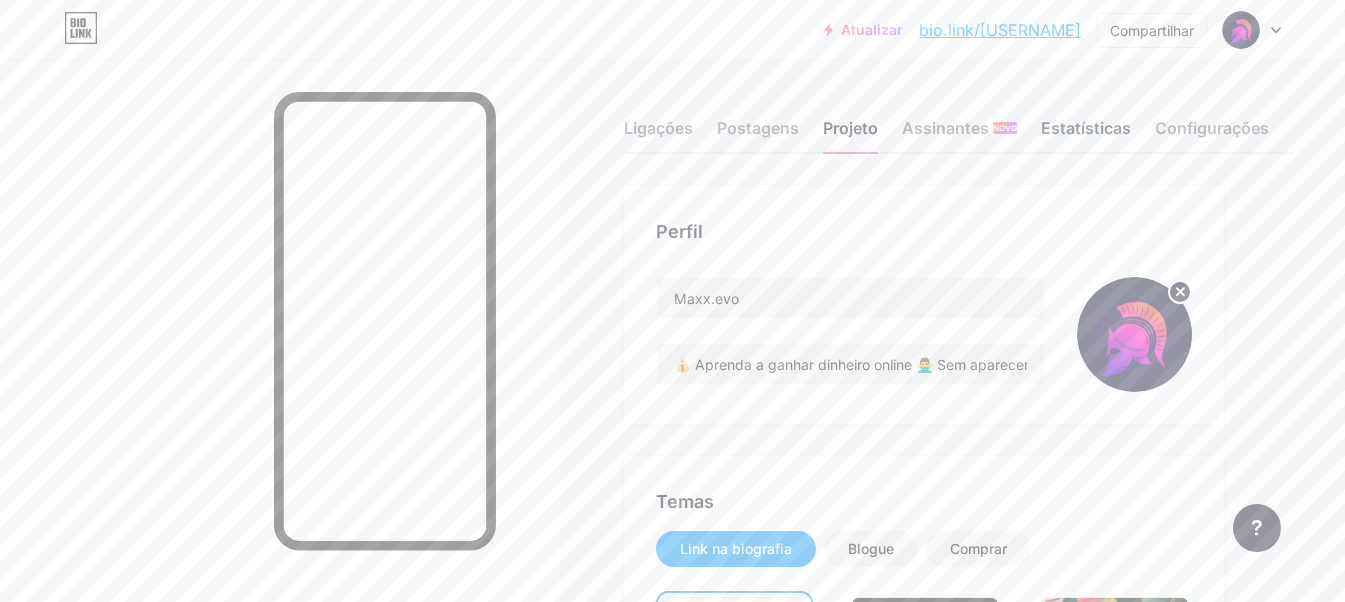 click on "Estatísticas" at bounding box center [658, 128] 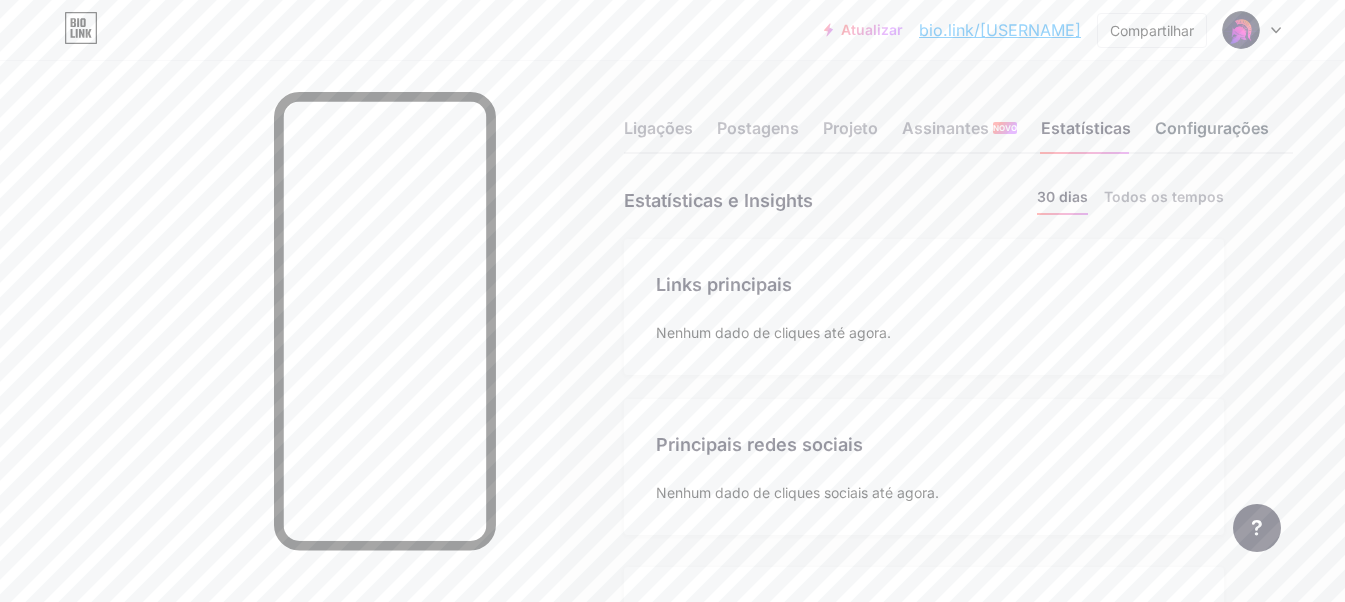 click on "Configurações" at bounding box center [1212, 128] 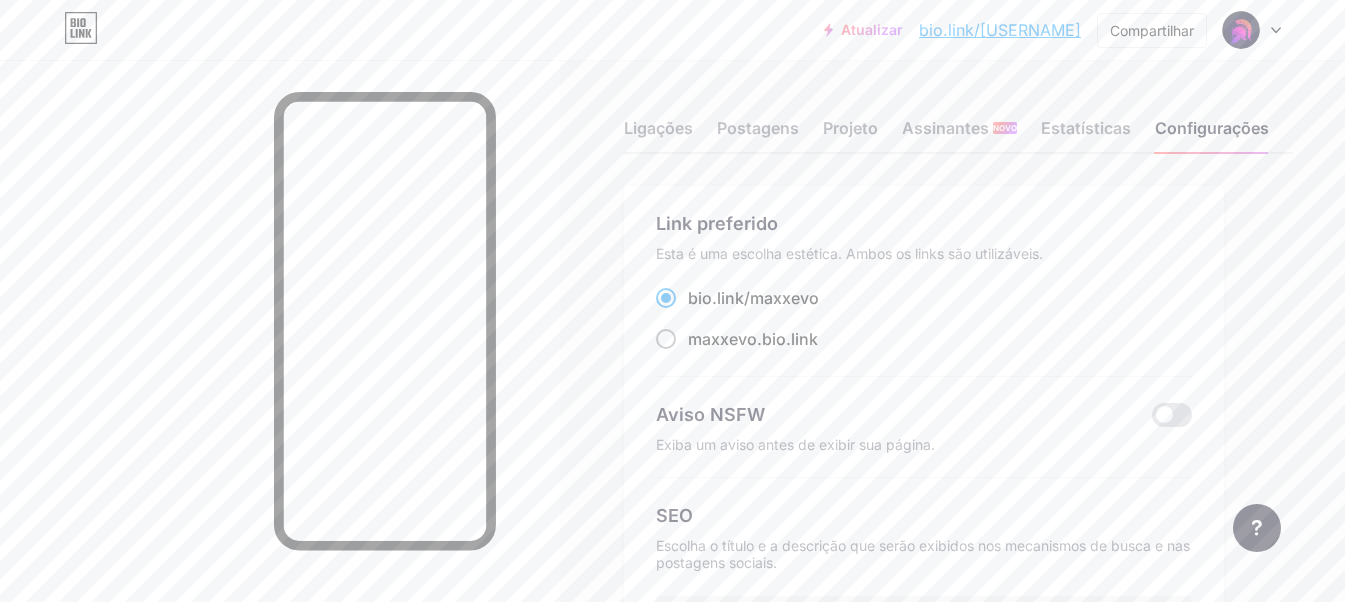 click at bounding box center (666, 298) 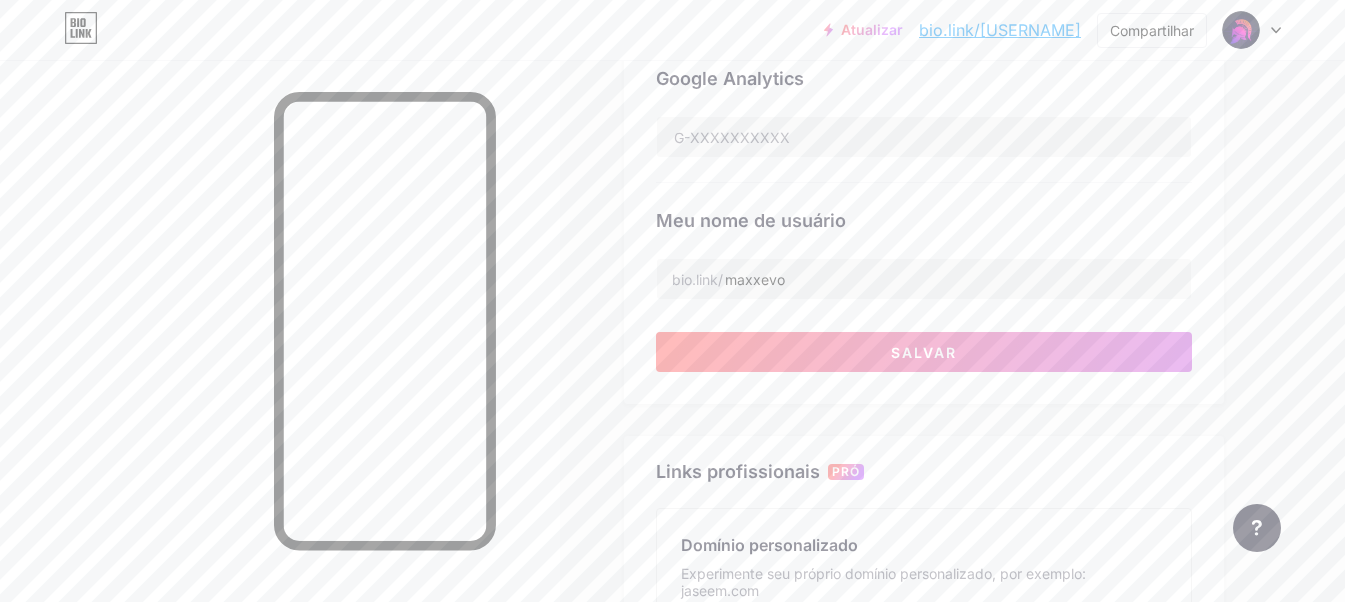 scroll, scrollTop: 700, scrollLeft: 0, axis: vertical 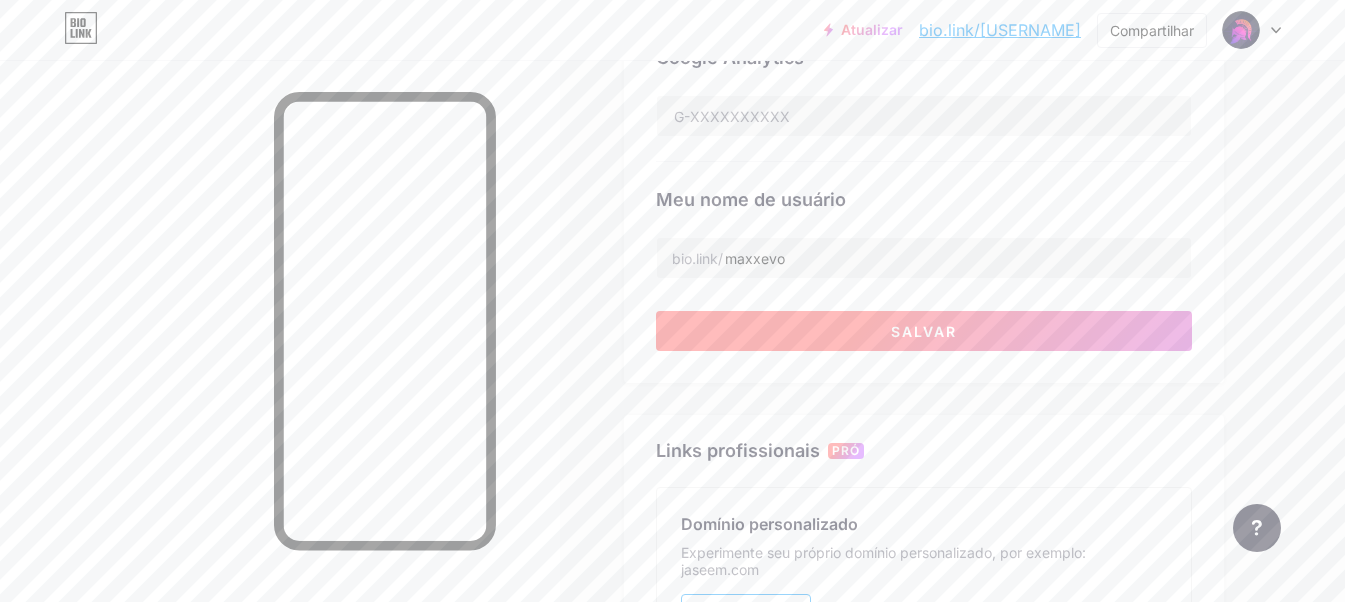 click on "Salvar" at bounding box center [924, 331] 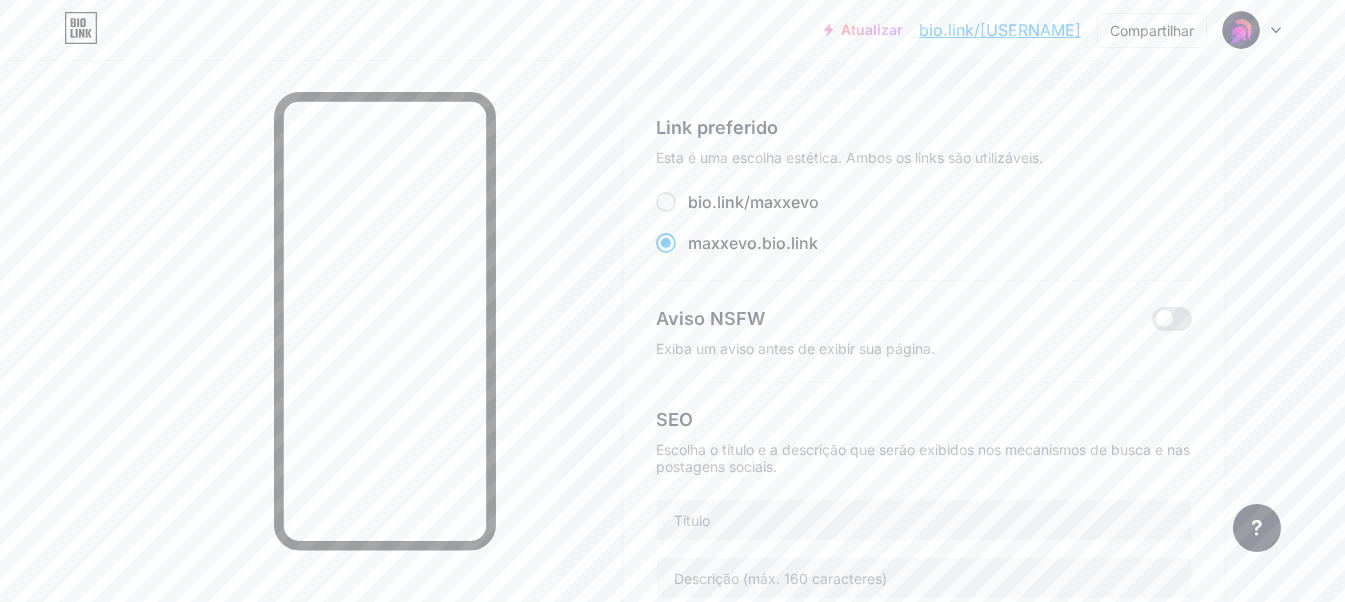 scroll, scrollTop: 0, scrollLeft: 0, axis: both 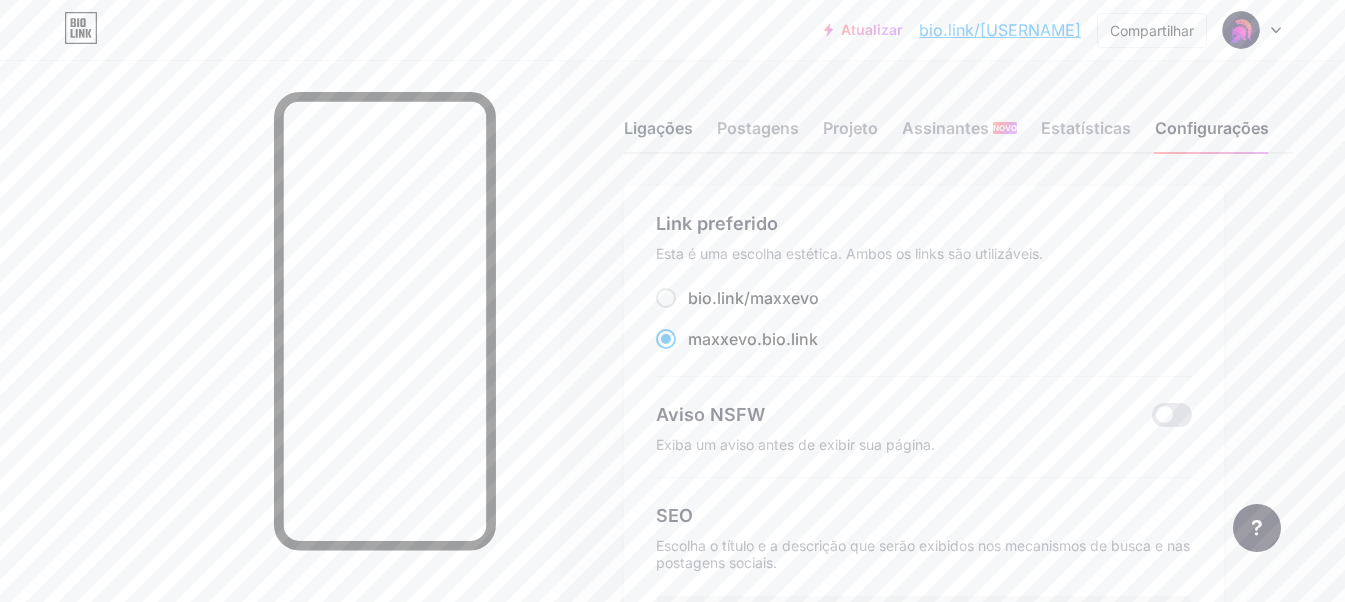 click on "Ligações" at bounding box center (658, 128) 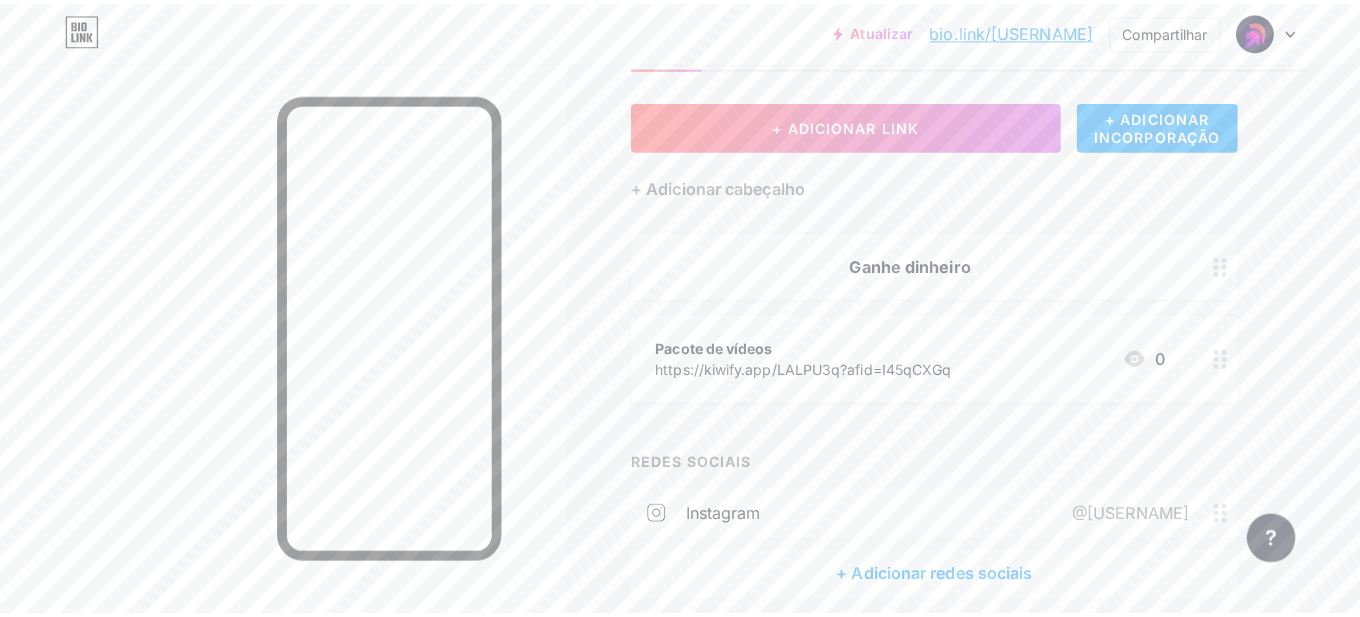 scroll, scrollTop: 0, scrollLeft: 0, axis: both 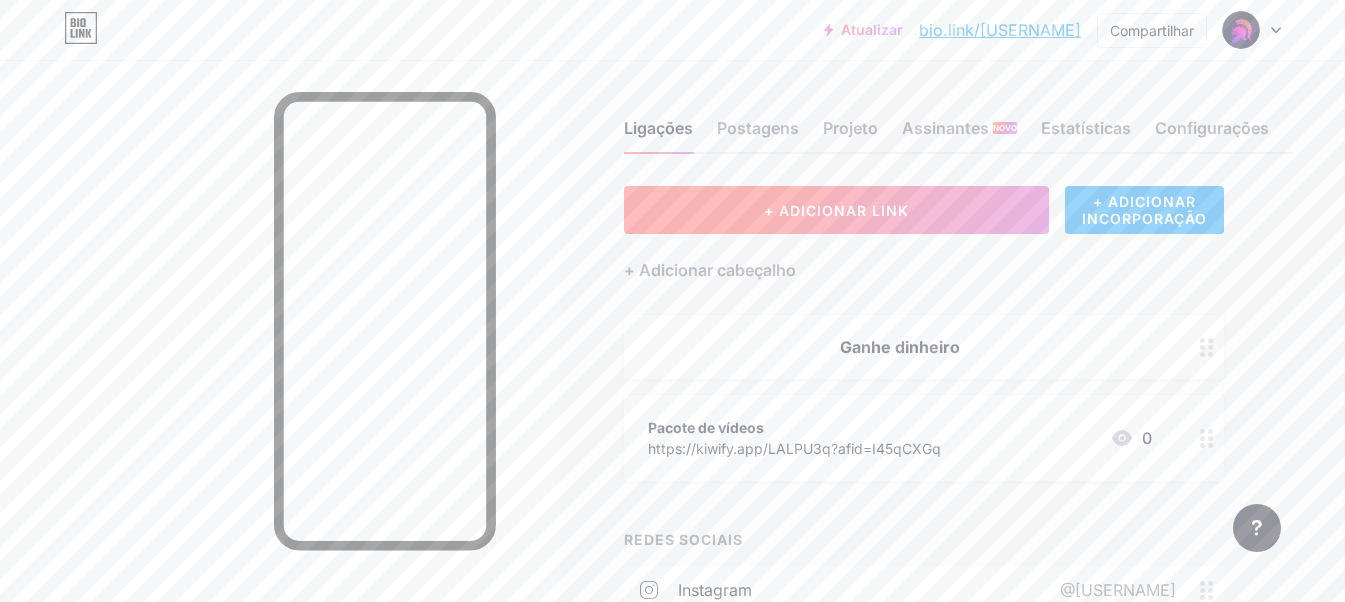 click on "+ ADICIONAR LINK" at bounding box center [836, 210] 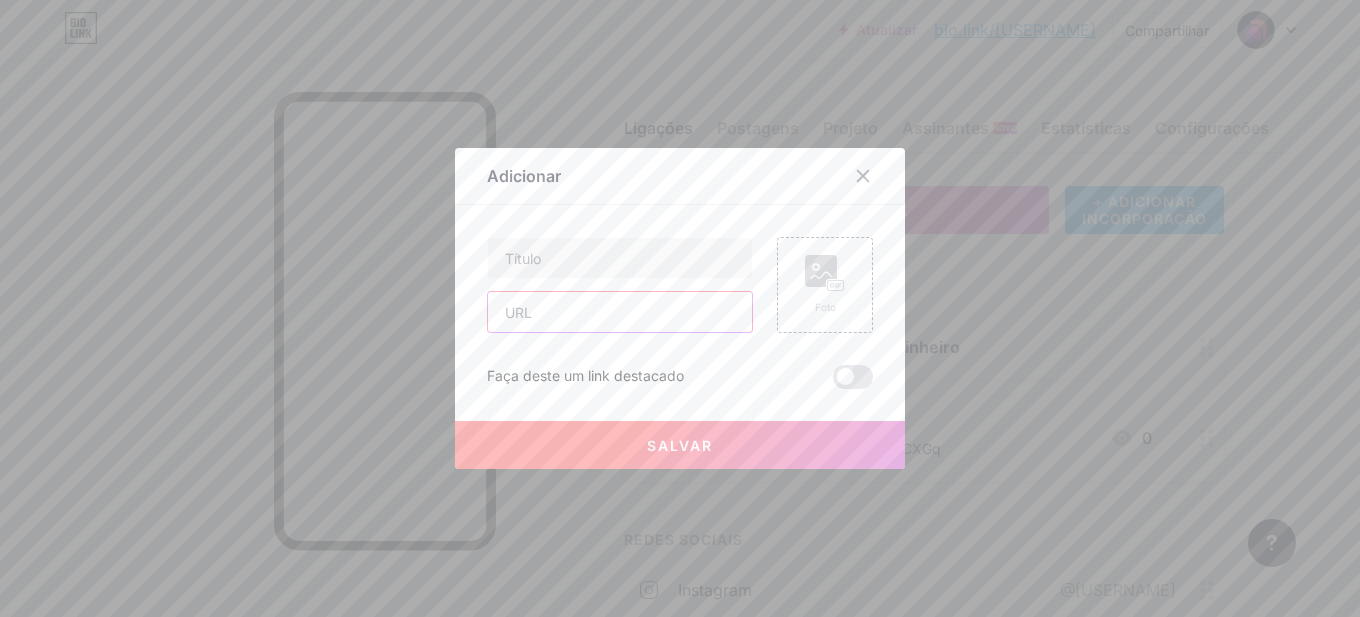 click at bounding box center (620, 312) 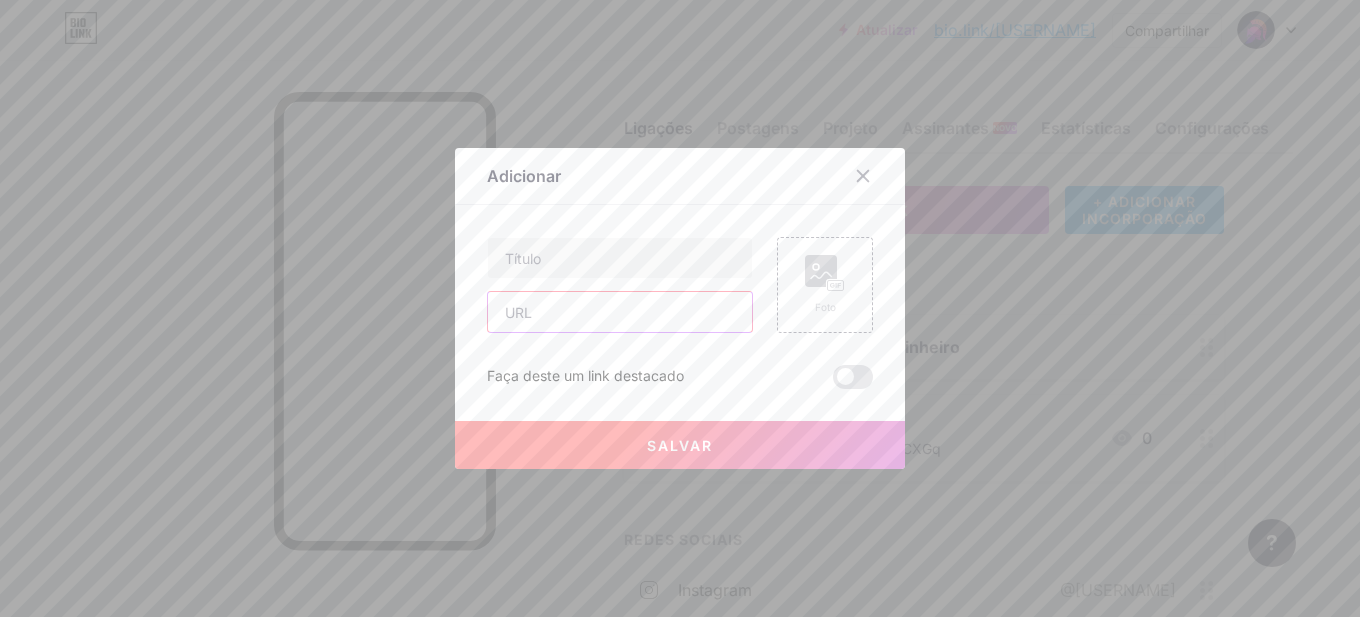 paste on "https://kiwify.app/oUbooFI?afid=PkPuONNk" 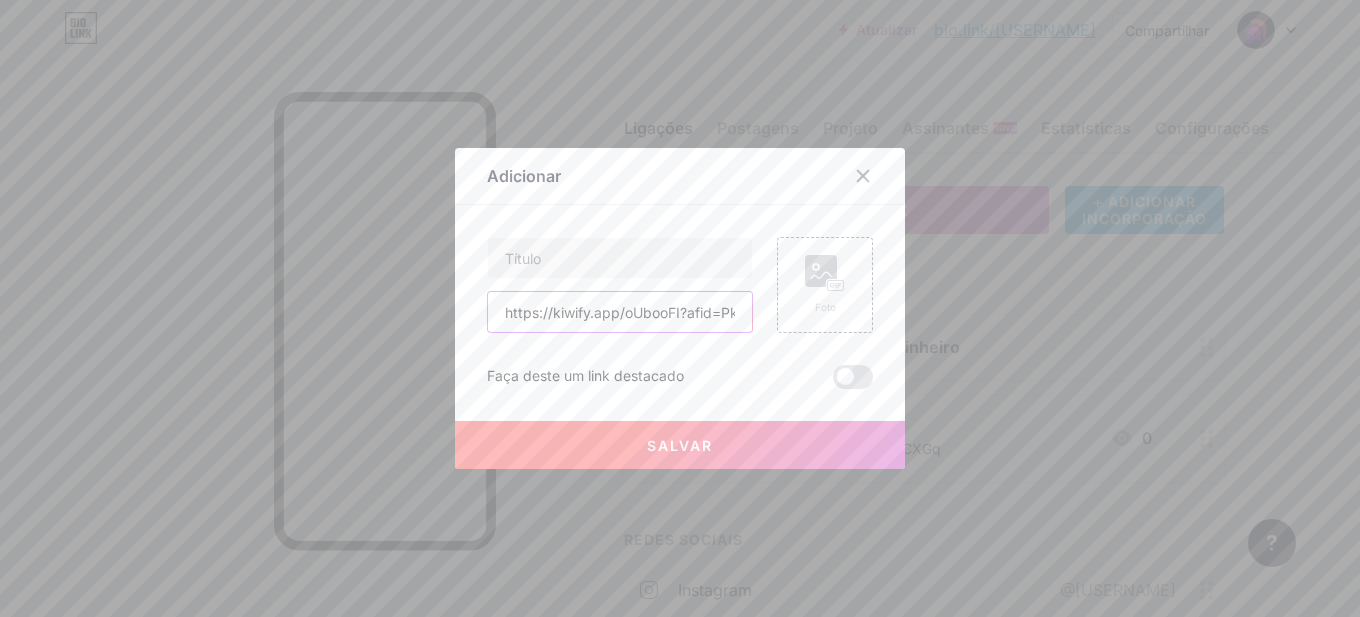scroll, scrollTop: 0, scrollLeft: 61, axis: horizontal 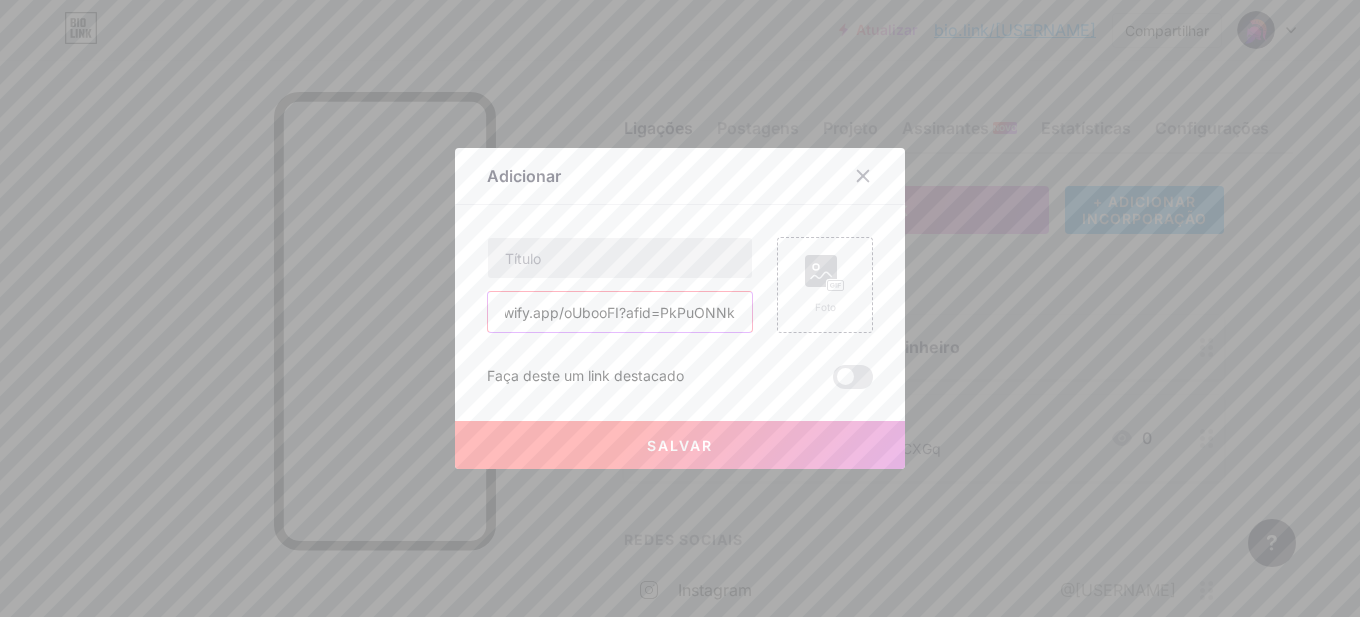 type on "https://kiwify.app/oUbooFI?afid=PkPuONNk" 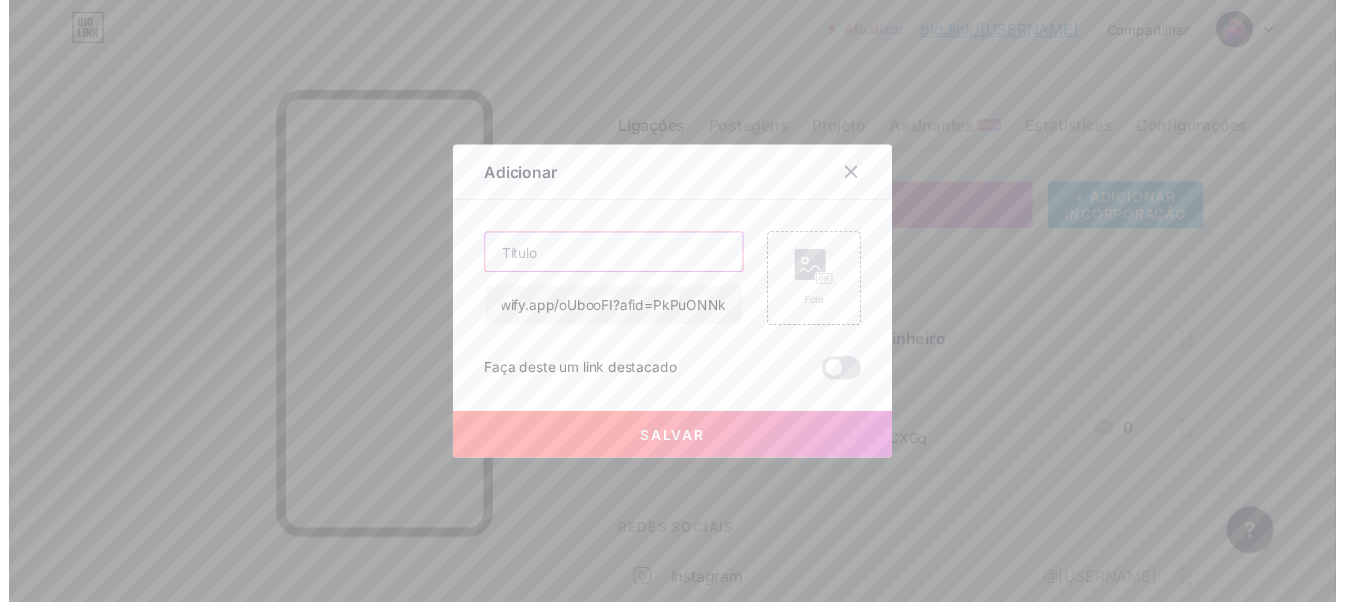 scroll, scrollTop: 0, scrollLeft: 0, axis: both 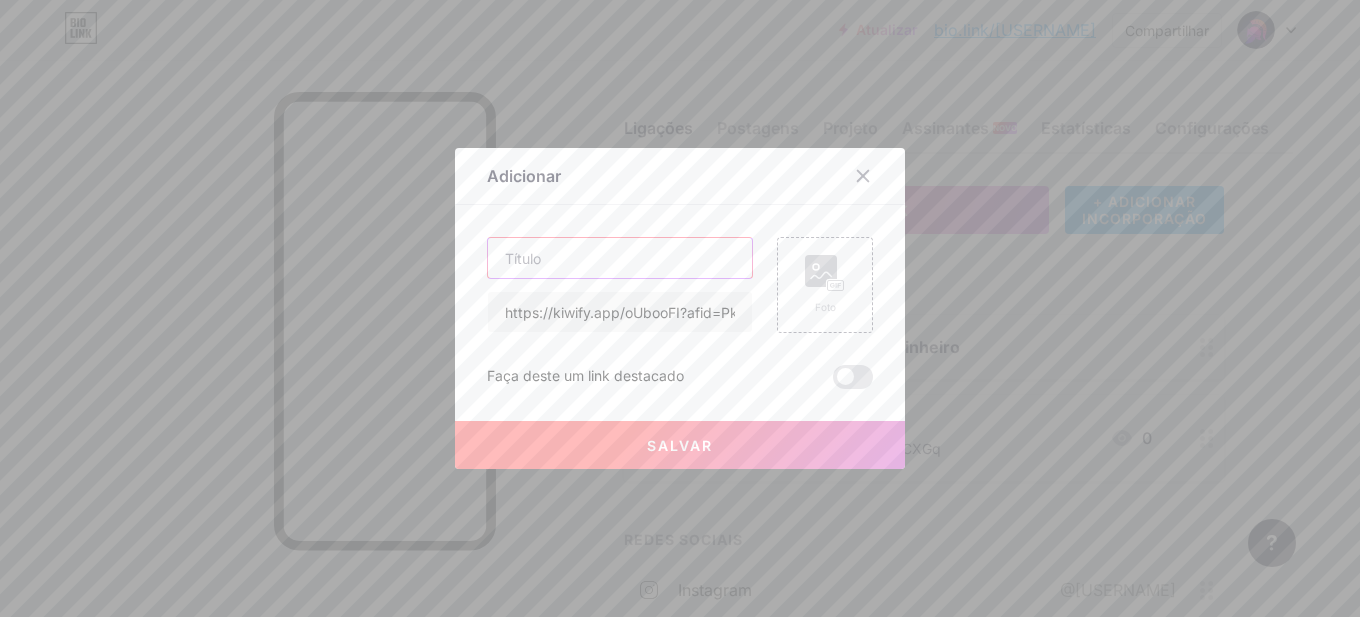 click at bounding box center (620, 258) 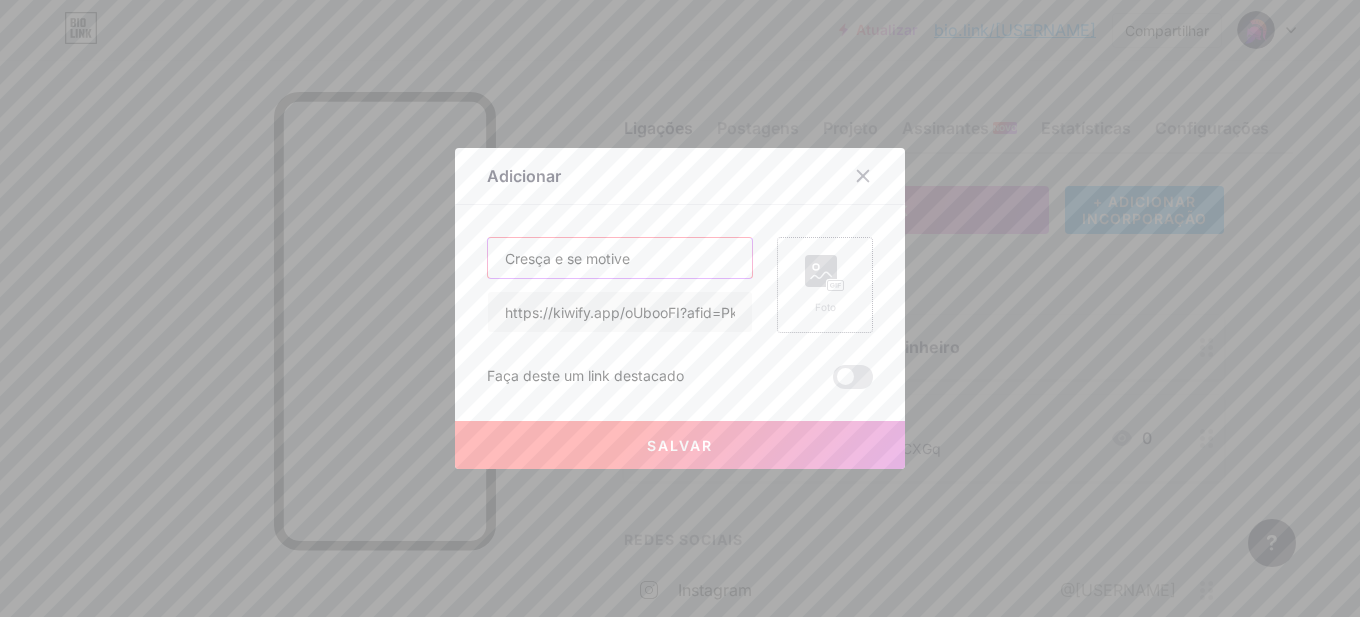 type on "Cresça e se motive" 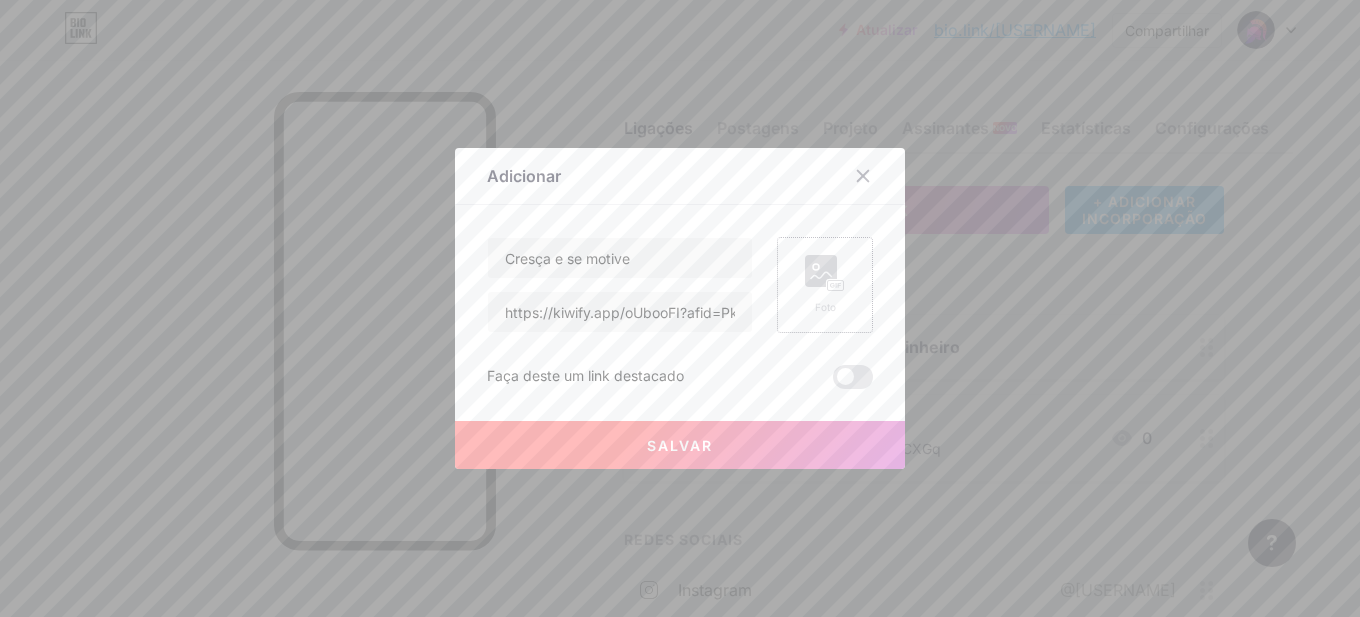 click at bounding box center (821, 271) 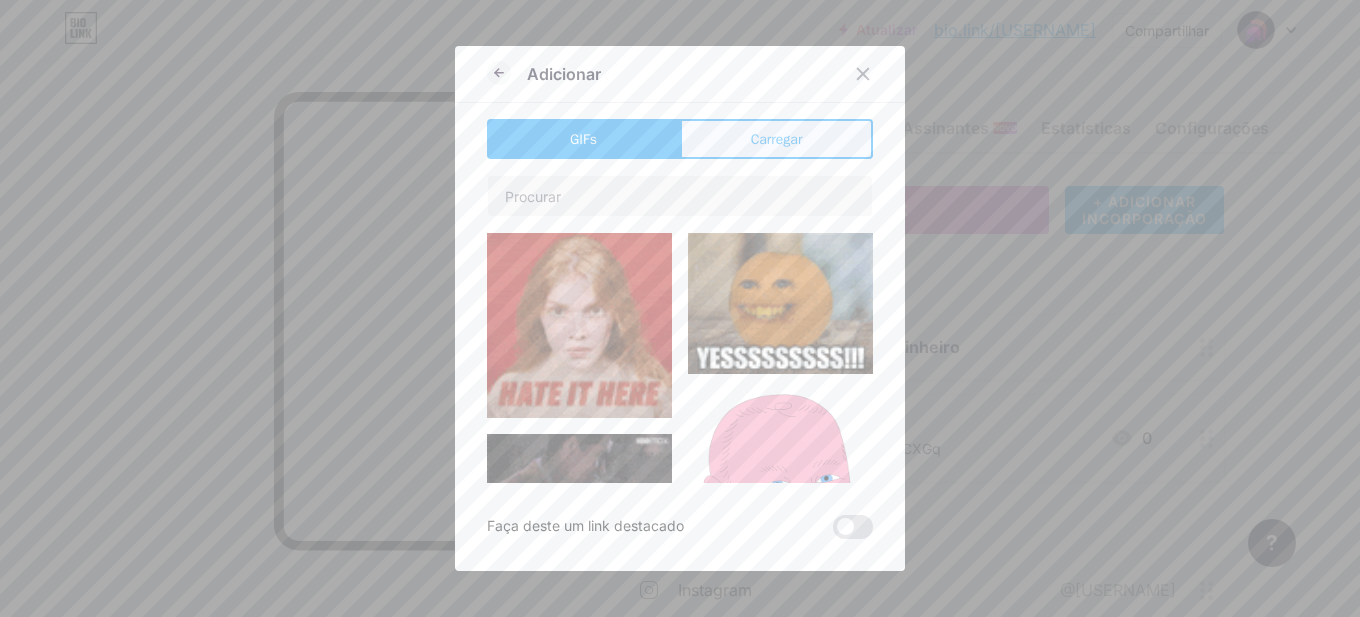 click on "Carregar" at bounding box center (776, 139) 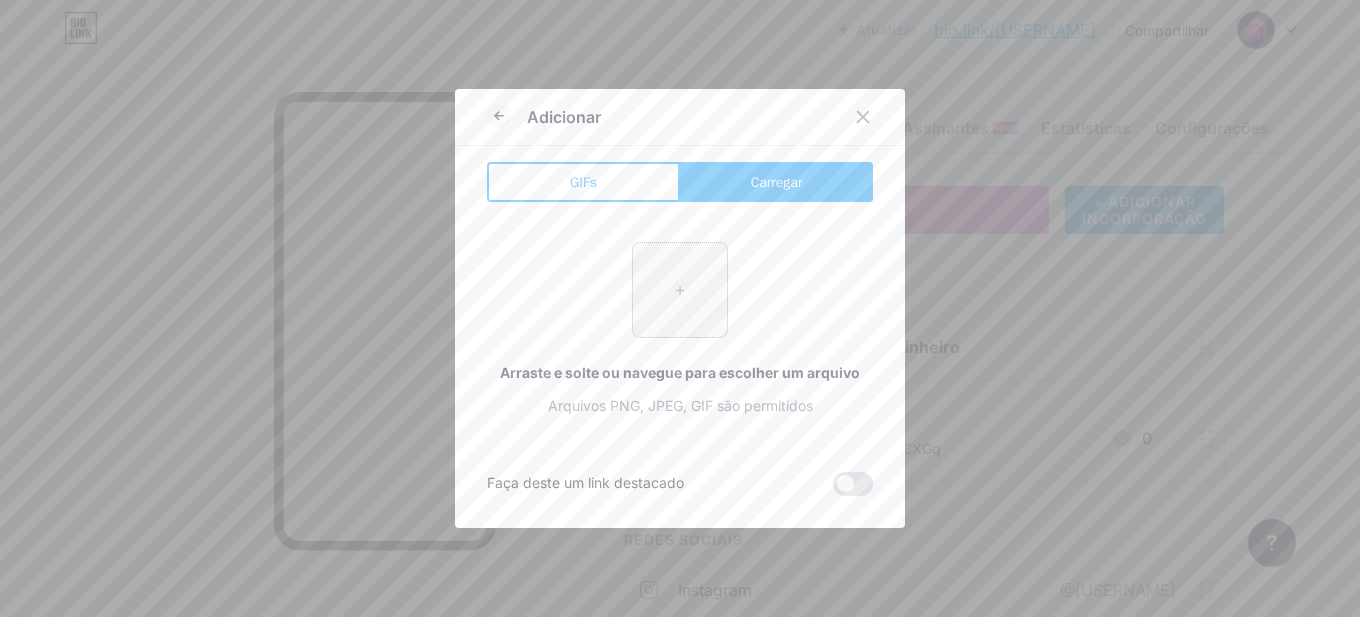 click at bounding box center (680, 290) 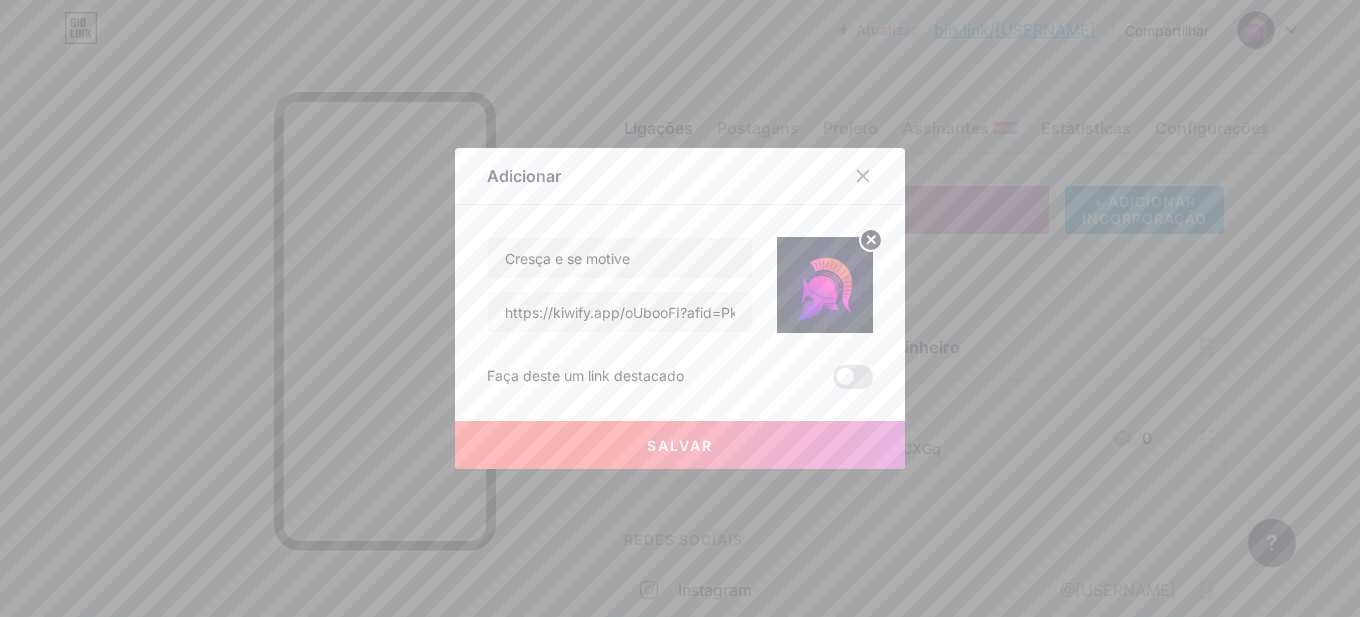 drag, startPoint x: 716, startPoint y: 446, endPoint x: 813, endPoint y: 389, distance: 112.507774 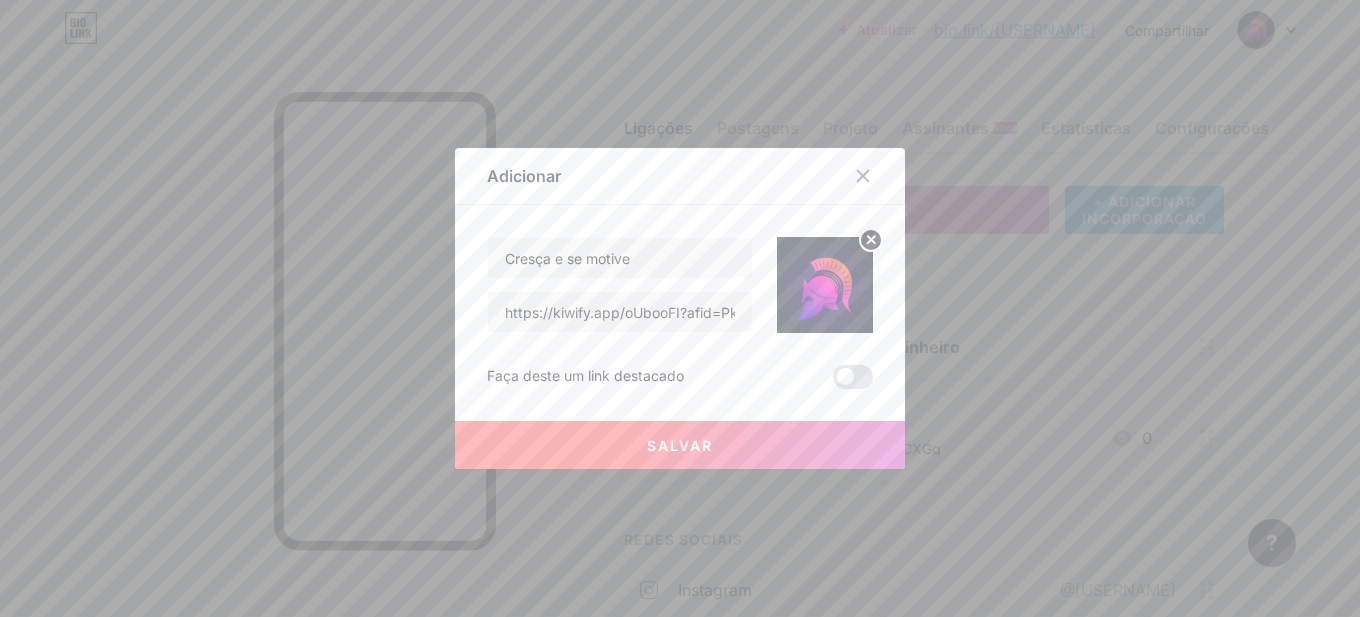 click on "Cresça e se motive     https://kiwify.app/oUbooFI?afid=PkPuONNk
Faça deste um link destacado
Salvar" at bounding box center [680, 313] 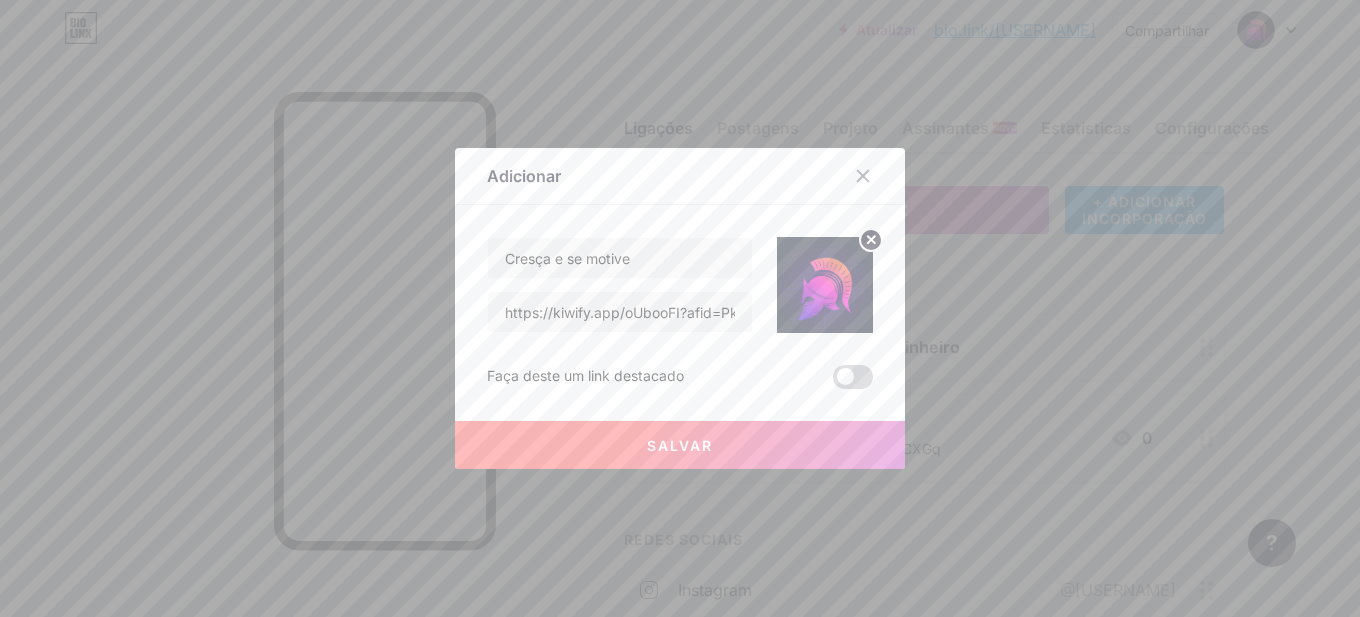 click at bounding box center (853, 377) 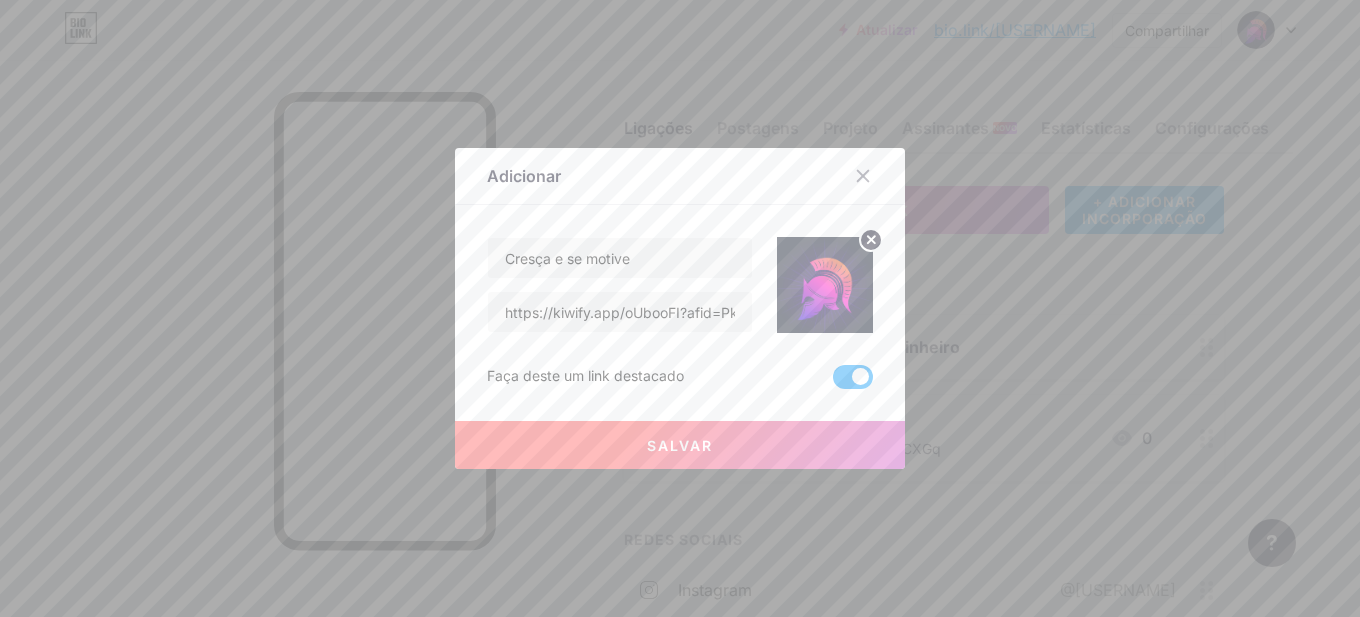 click at bounding box center [853, 377] 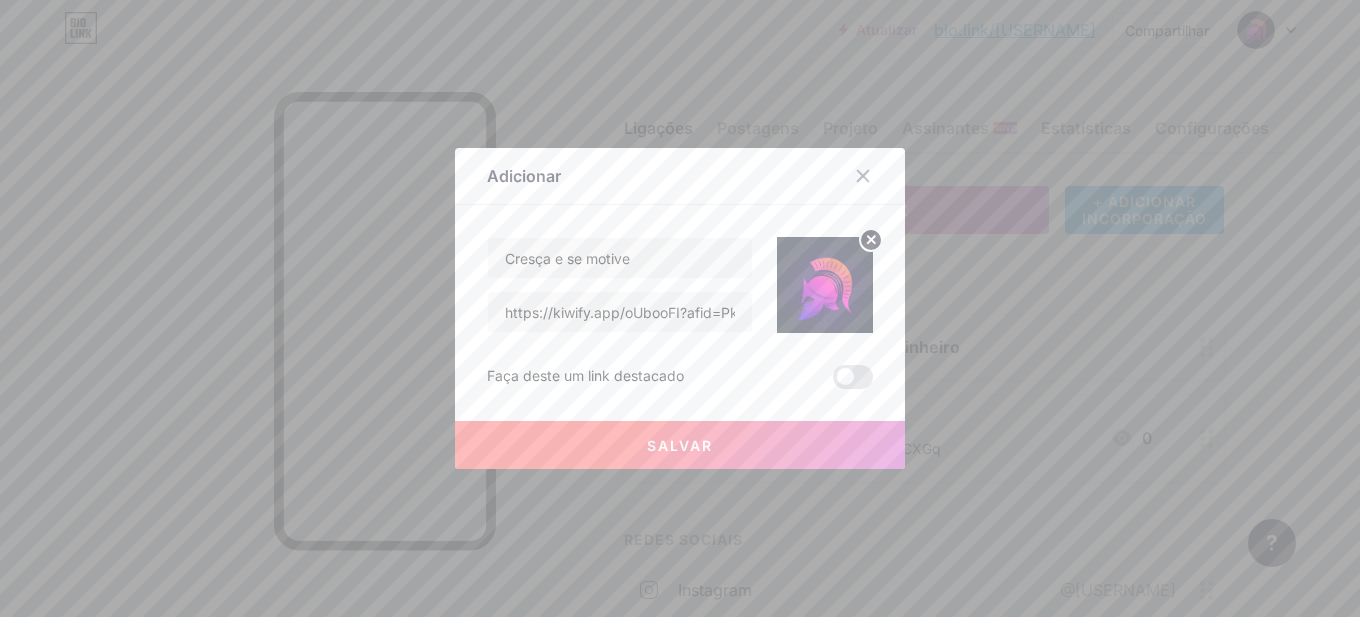 click on "Salvar" at bounding box center [680, 445] 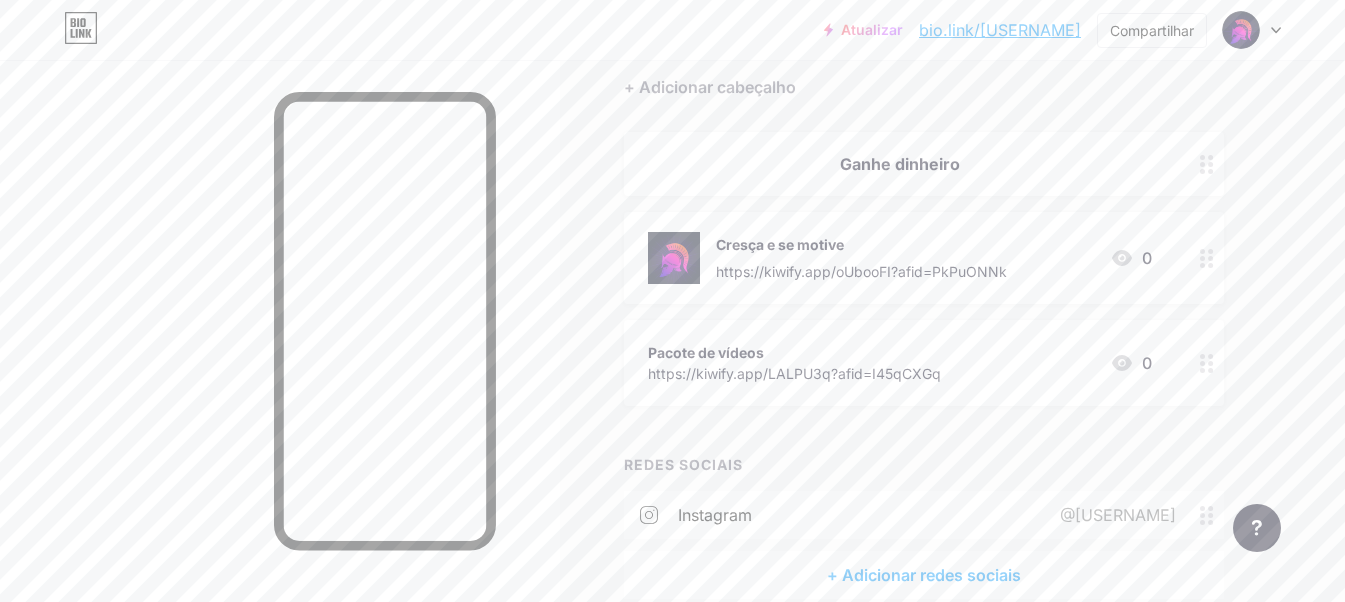 scroll, scrollTop: 200, scrollLeft: 0, axis: vertical 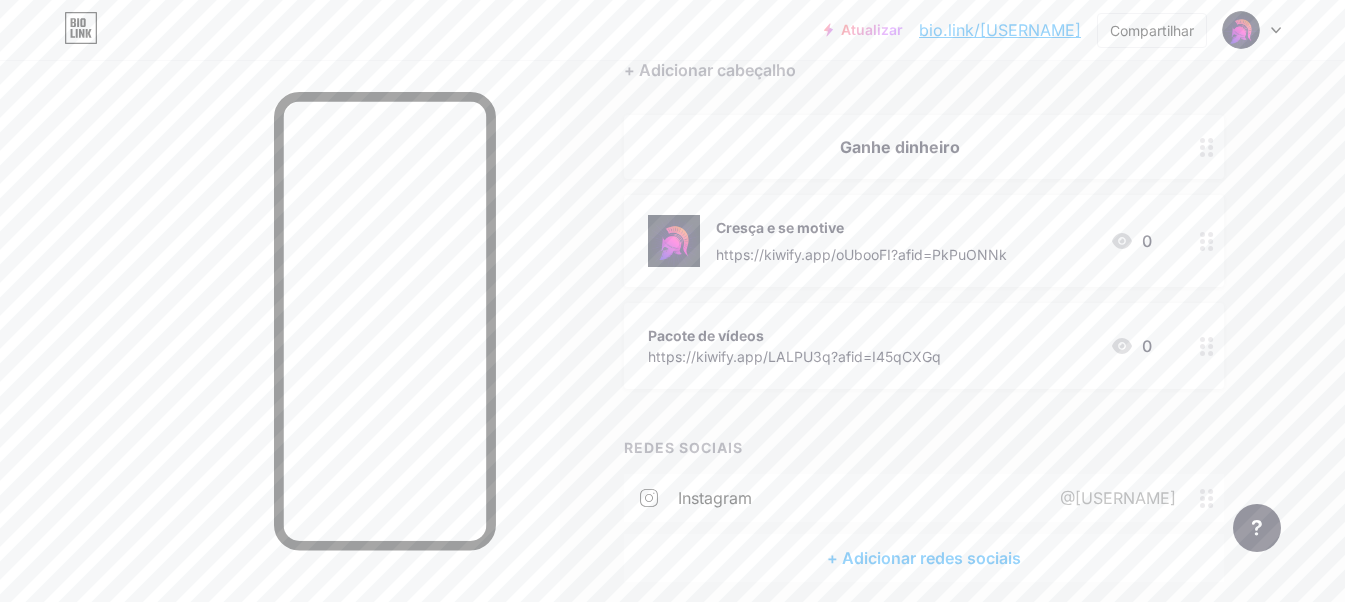 click on "https://kiwify.app/LALPU3q?afid=I45qCXGq" at bounding box center (861, 254) 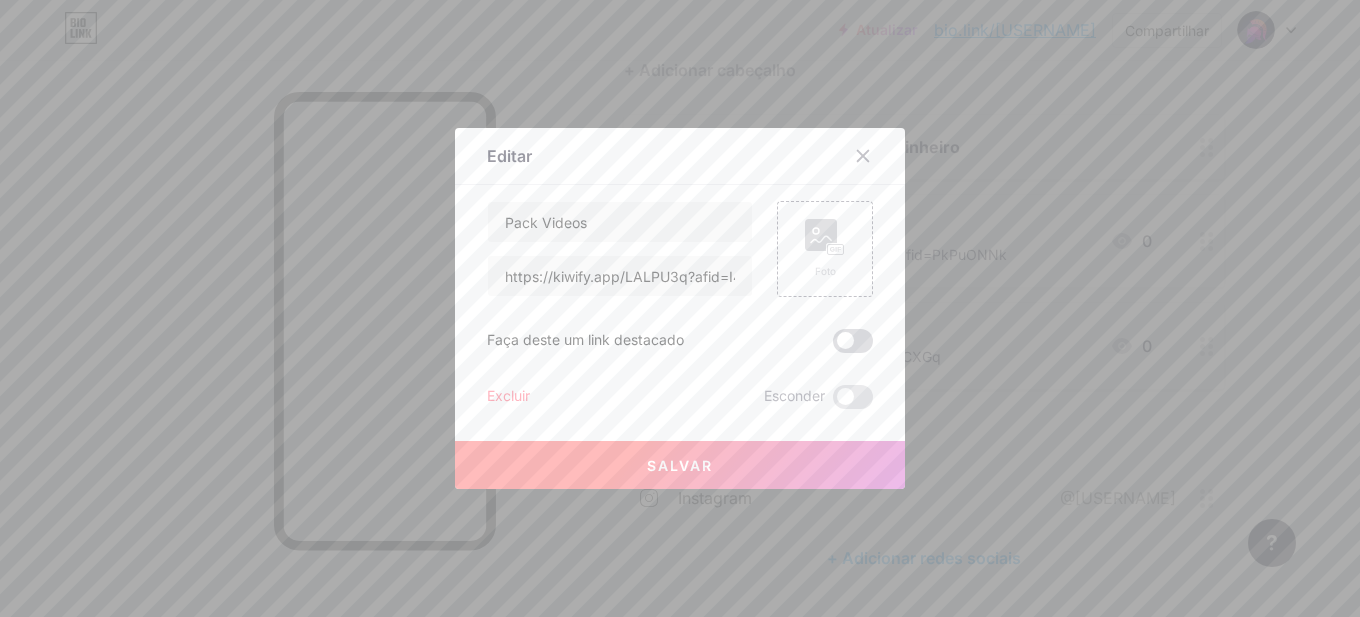 click at bounding box center [853, 341] 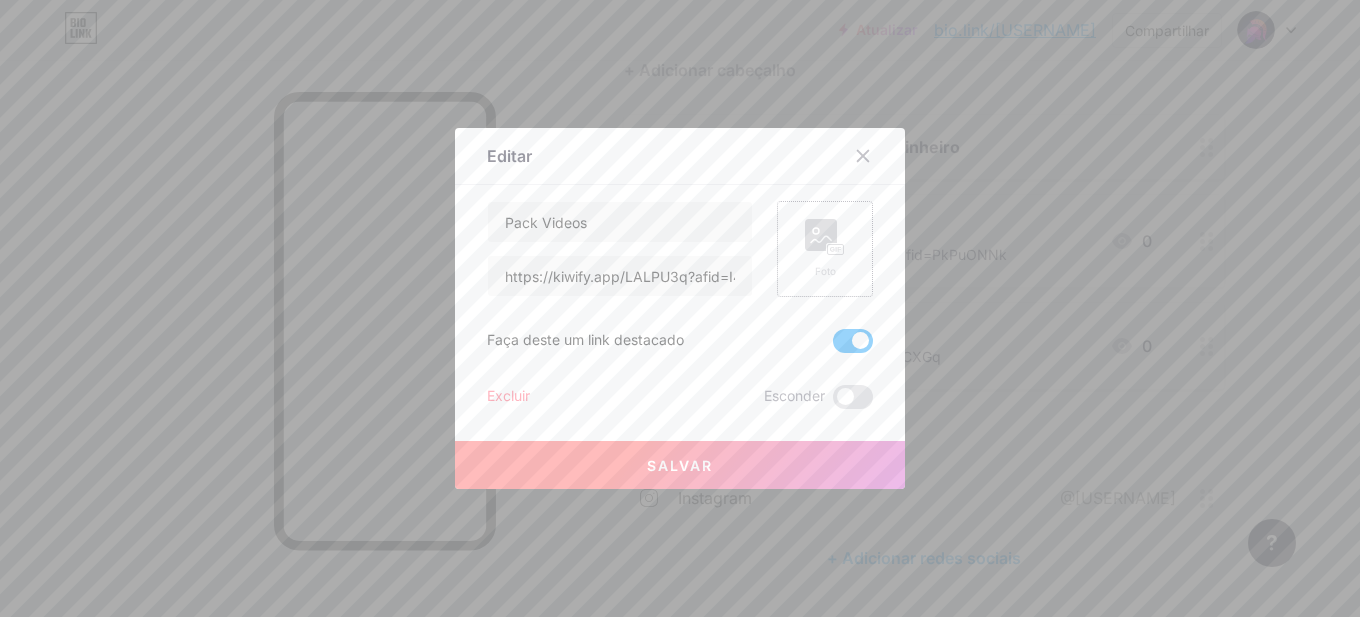 click at bounding box center (836, 250) 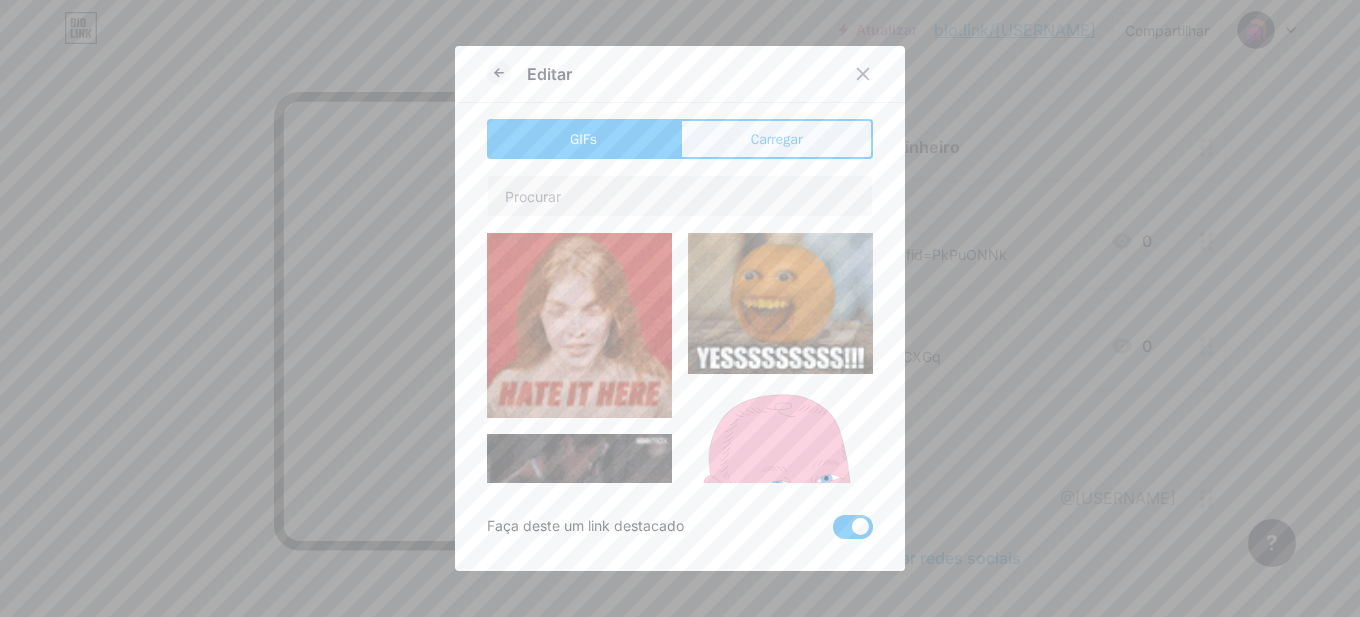 click on "Carregar" at bounding box center (776, 139) 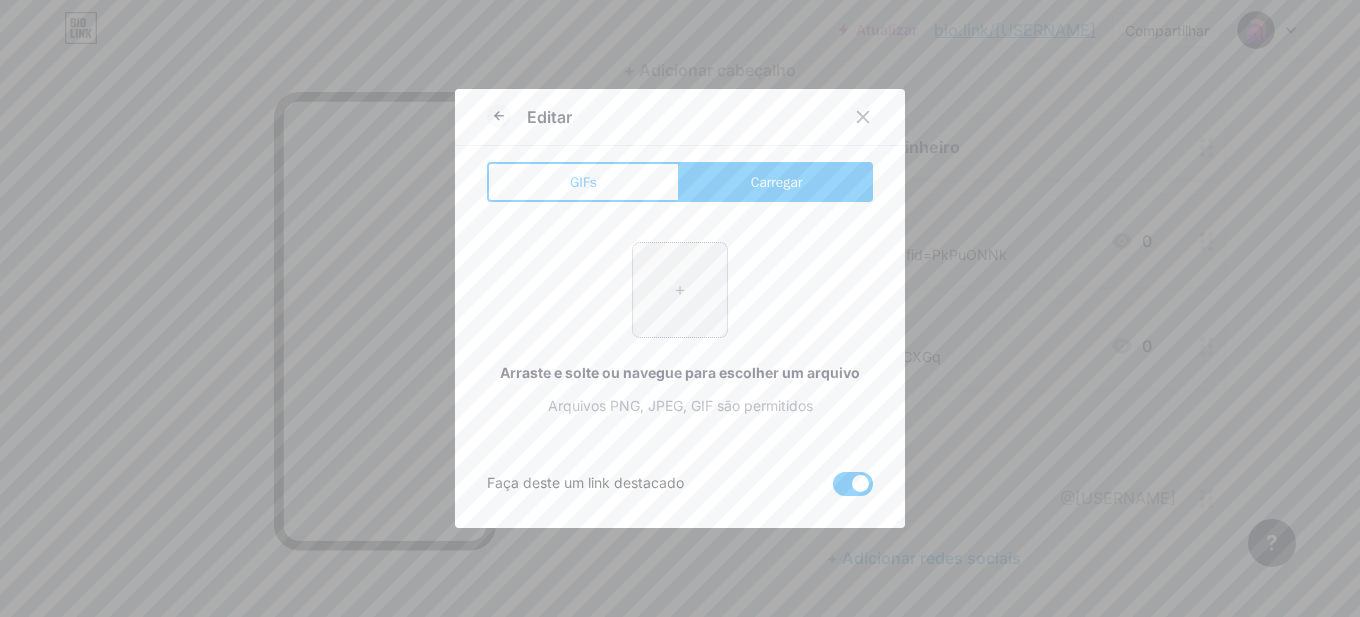 click at bounding box center [680, 290] 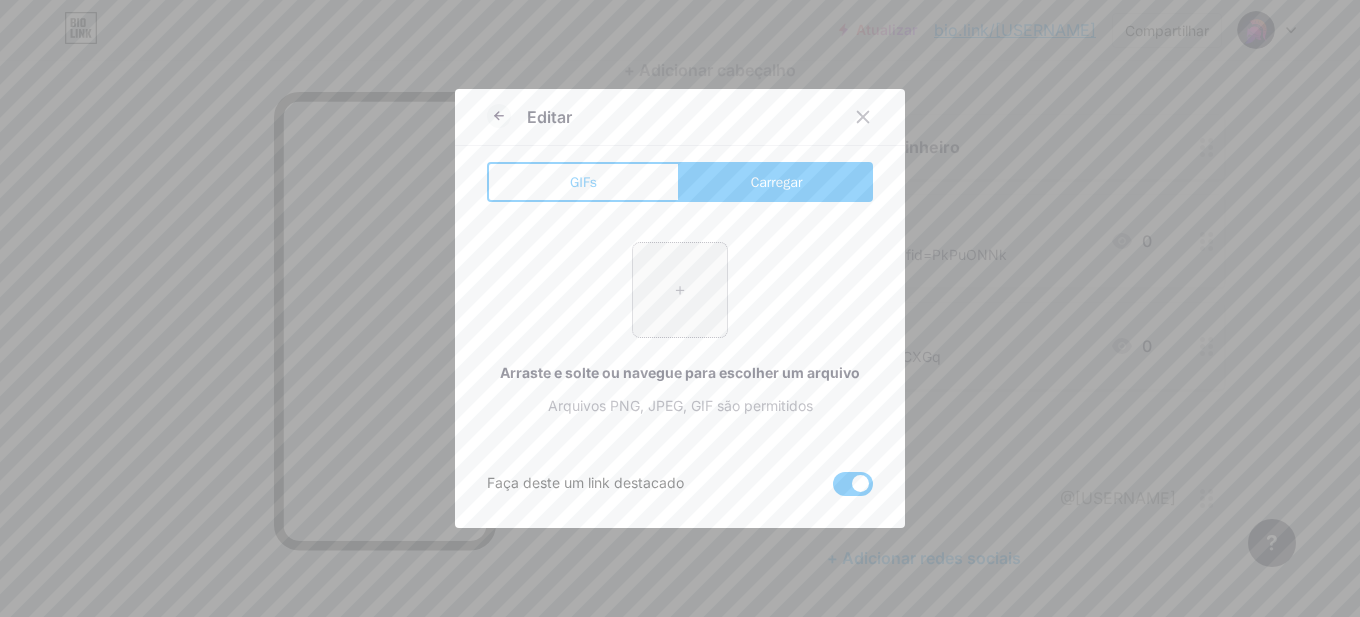 type on "C:\fakepath\501051368_689790933857921_9168208668709751615_n.jpg" 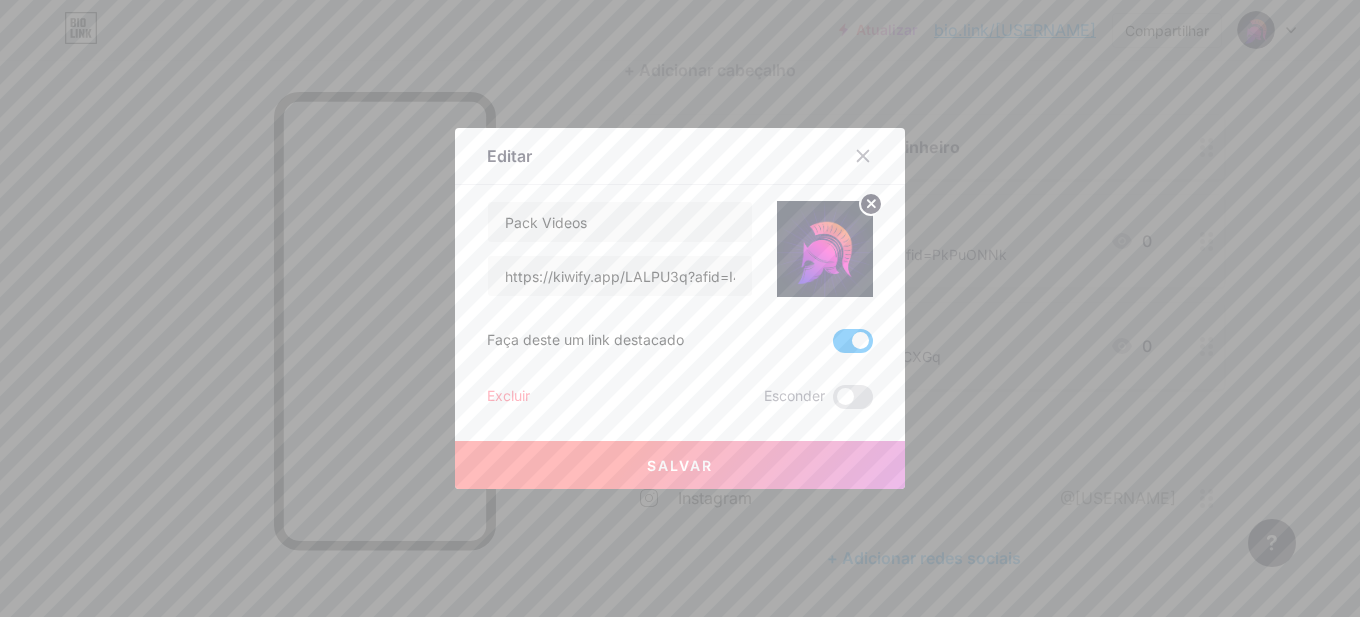click on "Salvar" at bounding box center (680, 465) 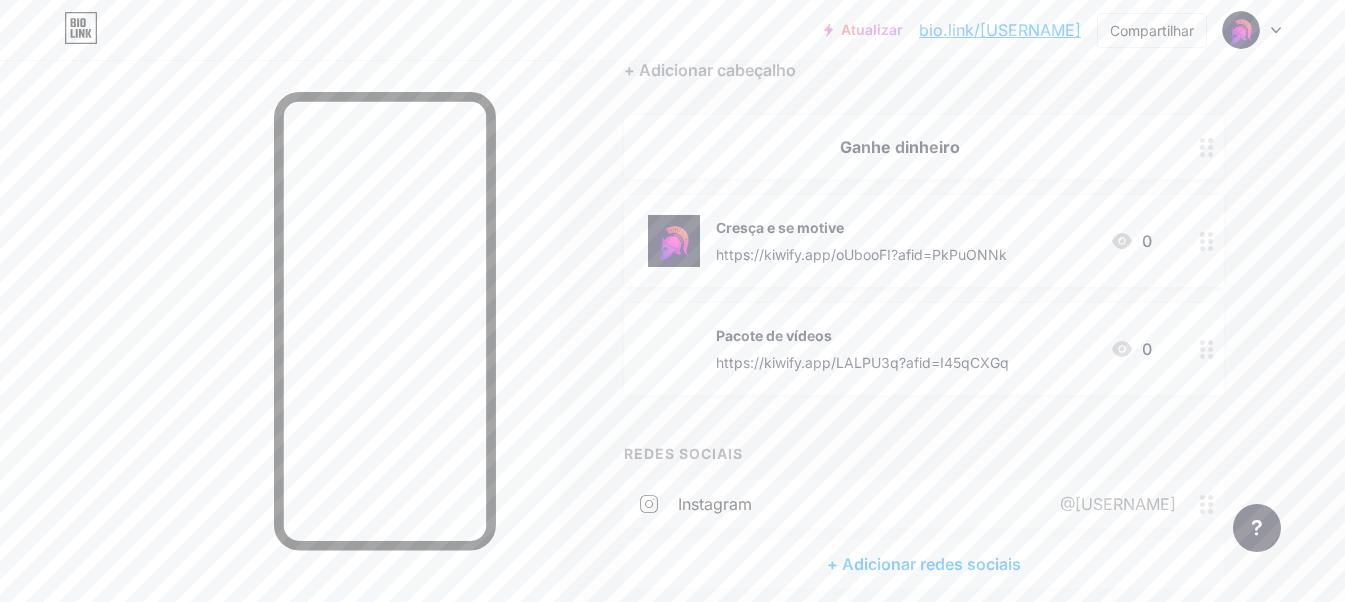 drag, startPoint x: 1188, startPoint y: 357, endPoint x: 1208, endPoint y: 320, distance: 42.059483 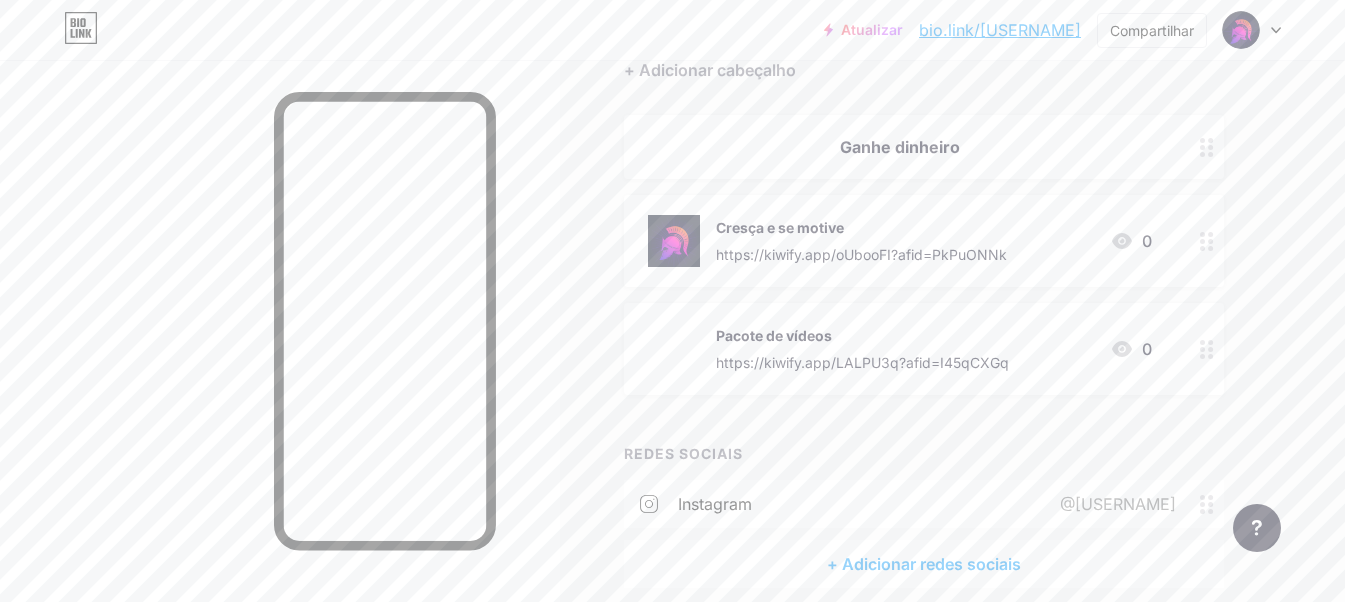 click on "Cresça e se motive
https://kiwify.app/oUbooFI?afid=PkPuONNk
0
Pacote de vídeos
https://kiwify.app/LALPU3q?afid=I45qCXGq
0" at bounding box center (924, 255) 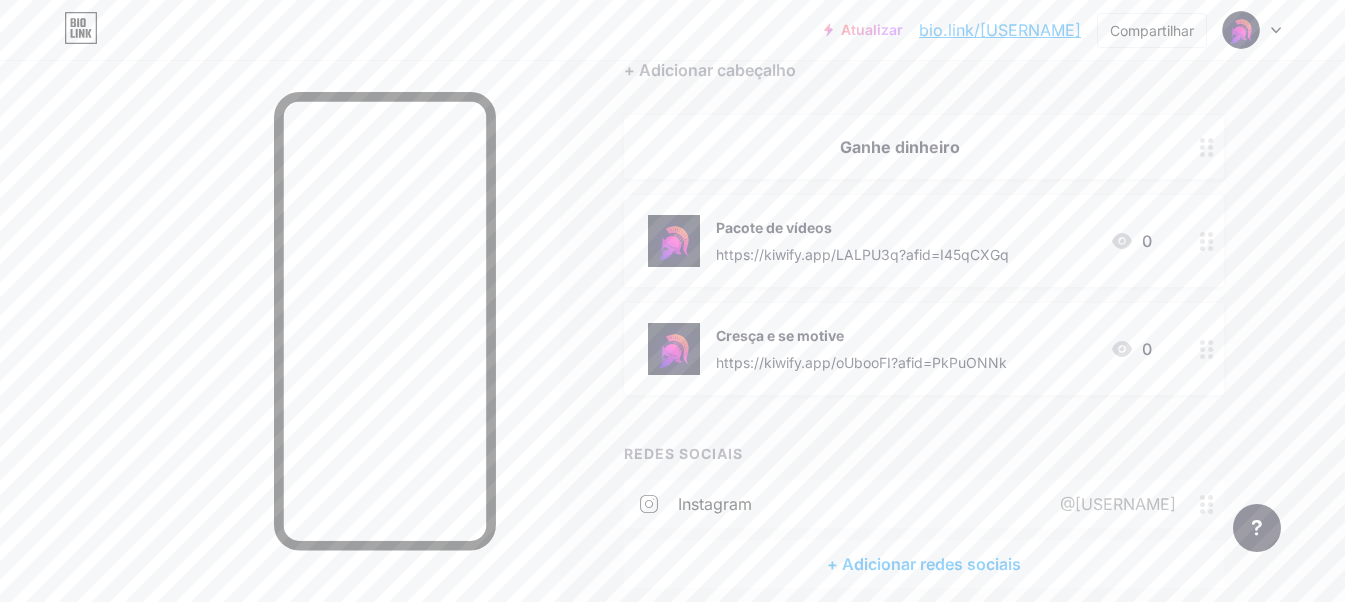 click on "Instagram
@[USERNAME]" at bounding box center [958, 287] 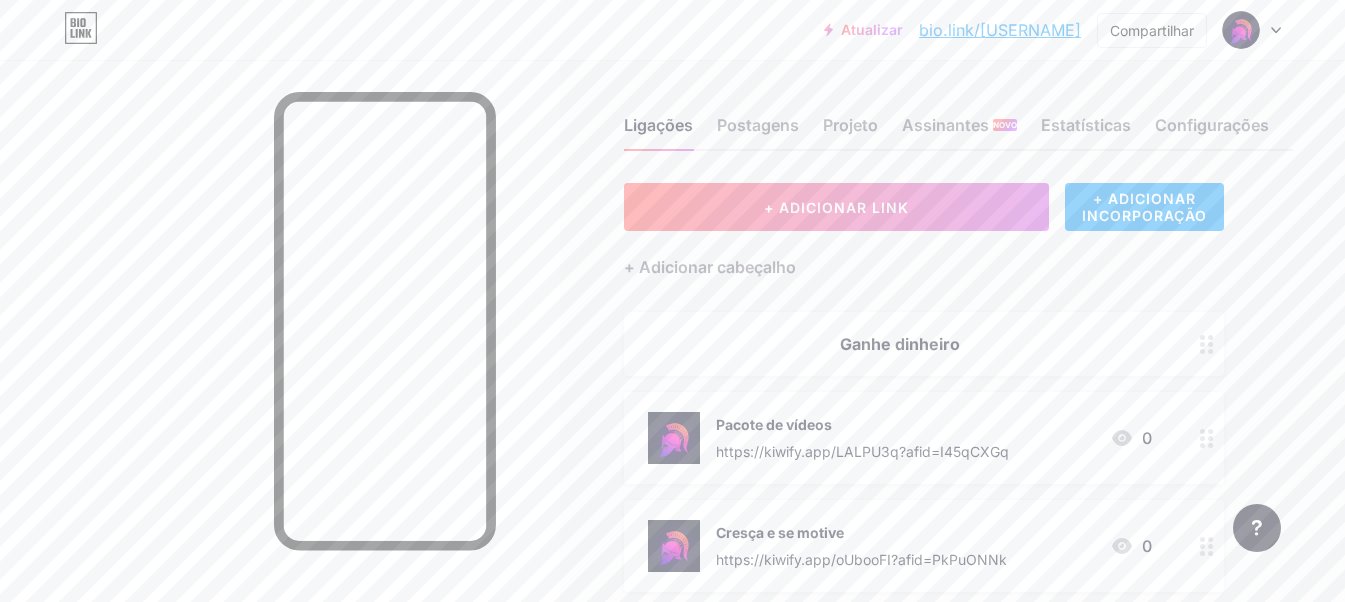 scroll, scrollTop: 0, scrollLeft: 0, axis: both 